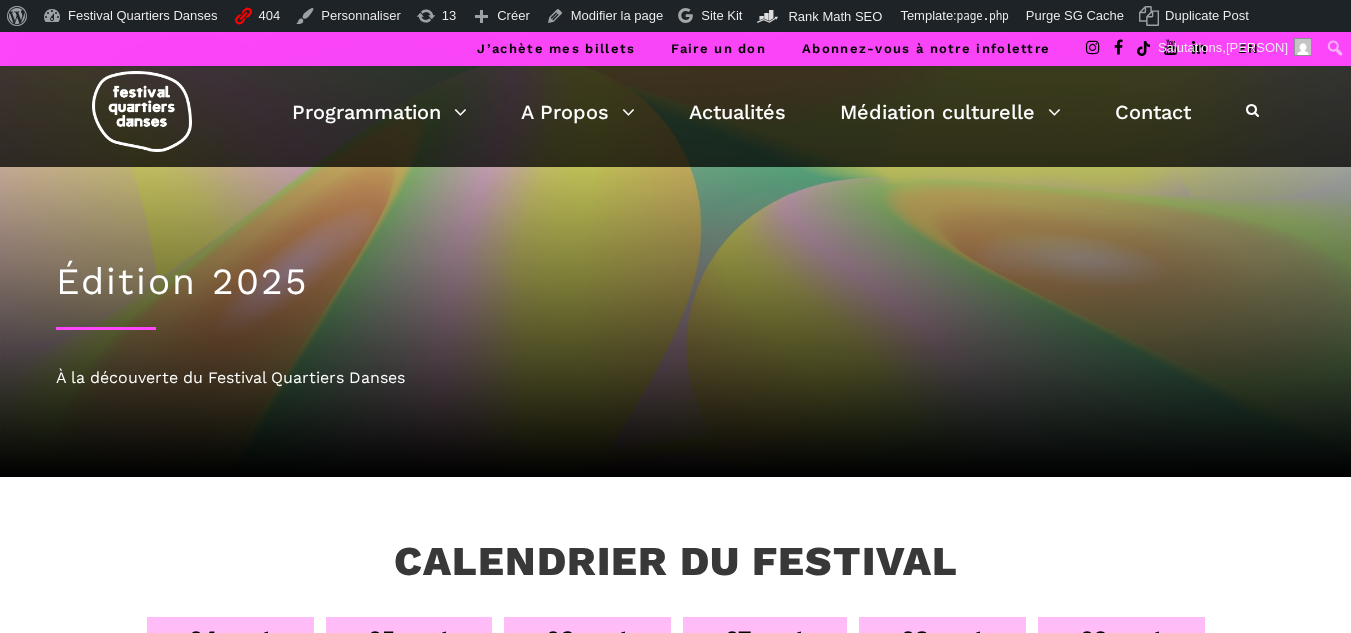 scroll, scrollTop: 0, scrollLeft: 0, axis: both 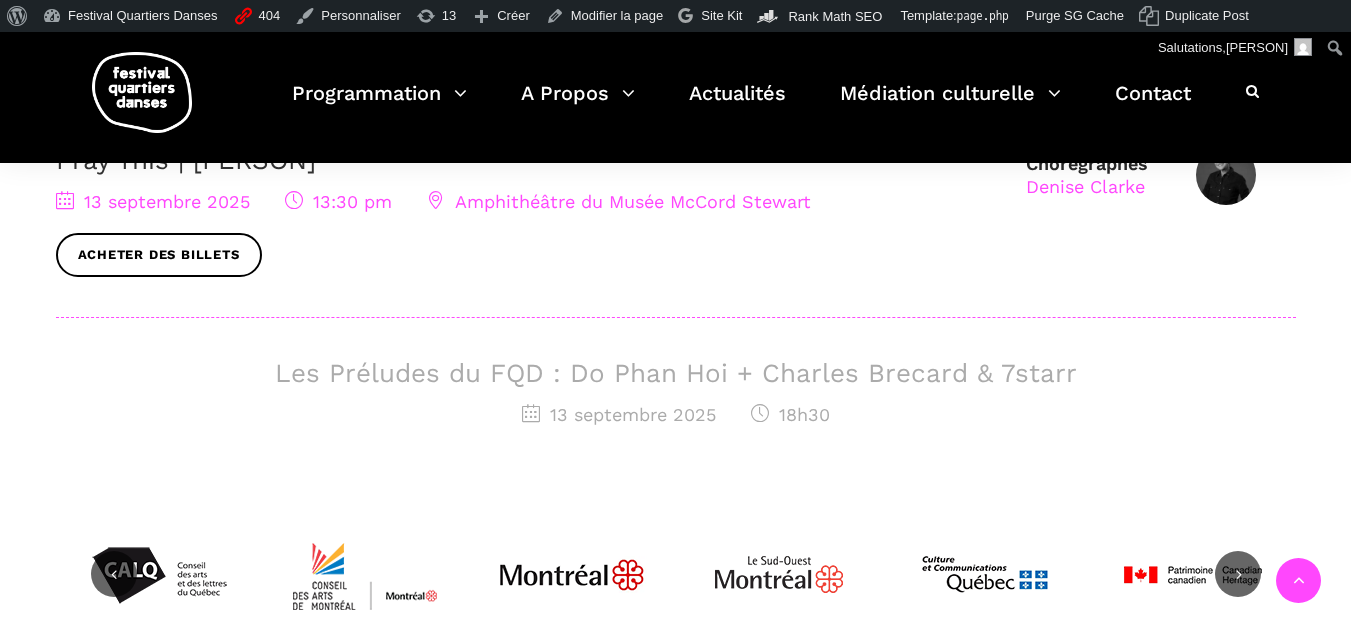 click on "Les Préludes du FQD : Do Phan Hoi + Charles Brecard & 7starr" at bounding box center [676, 373] 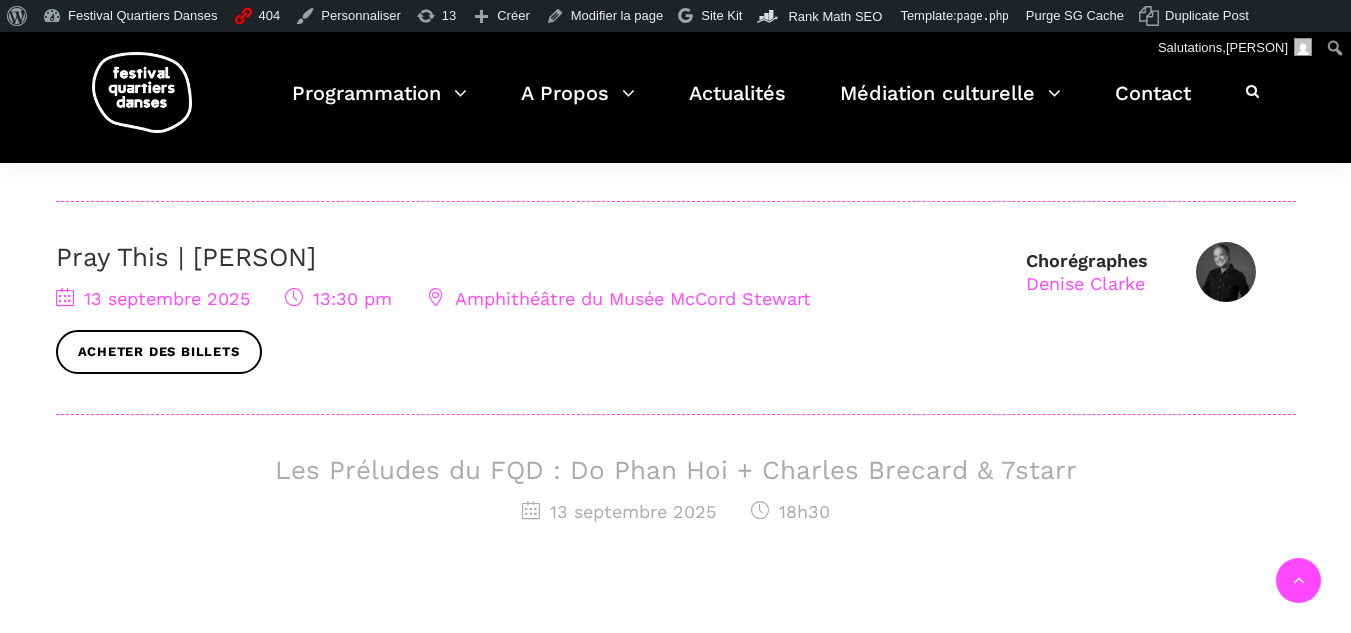 scroll, scrollTop: 900, scrollLeft: 0, axis: vertical 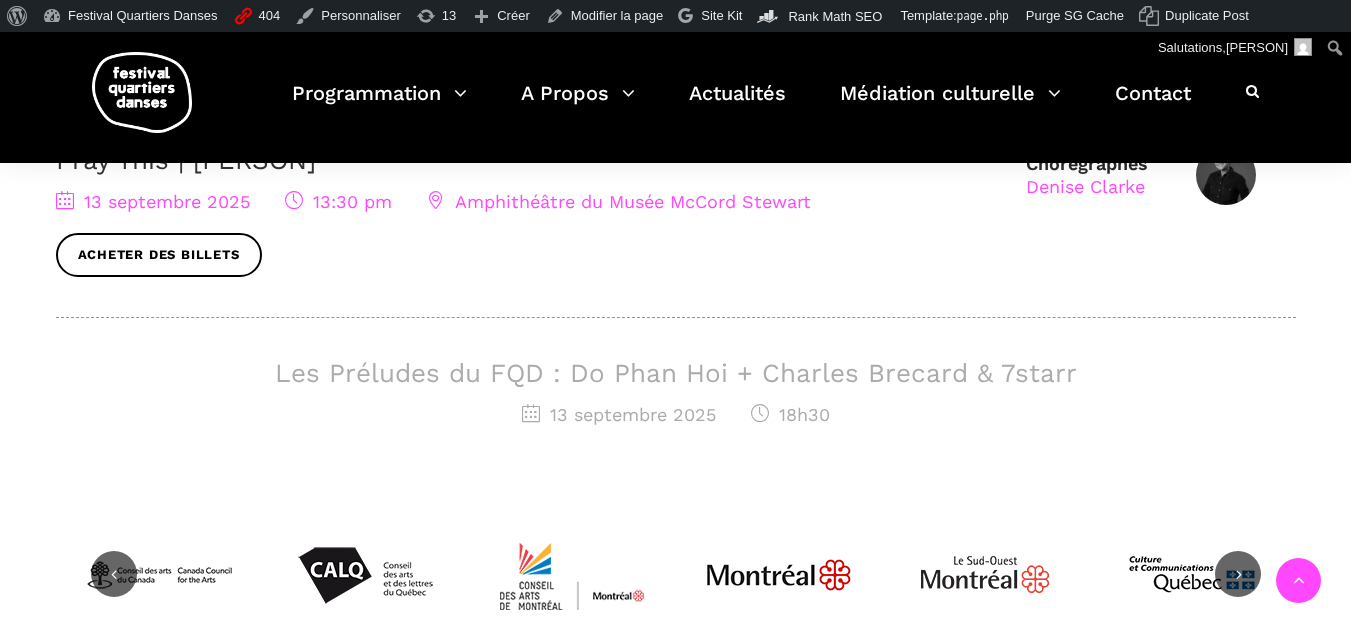 click on "Les Préludes du FQD : Do Phan Hoi + Charles Brecard & 7starr" at bounding box center (676, 373) 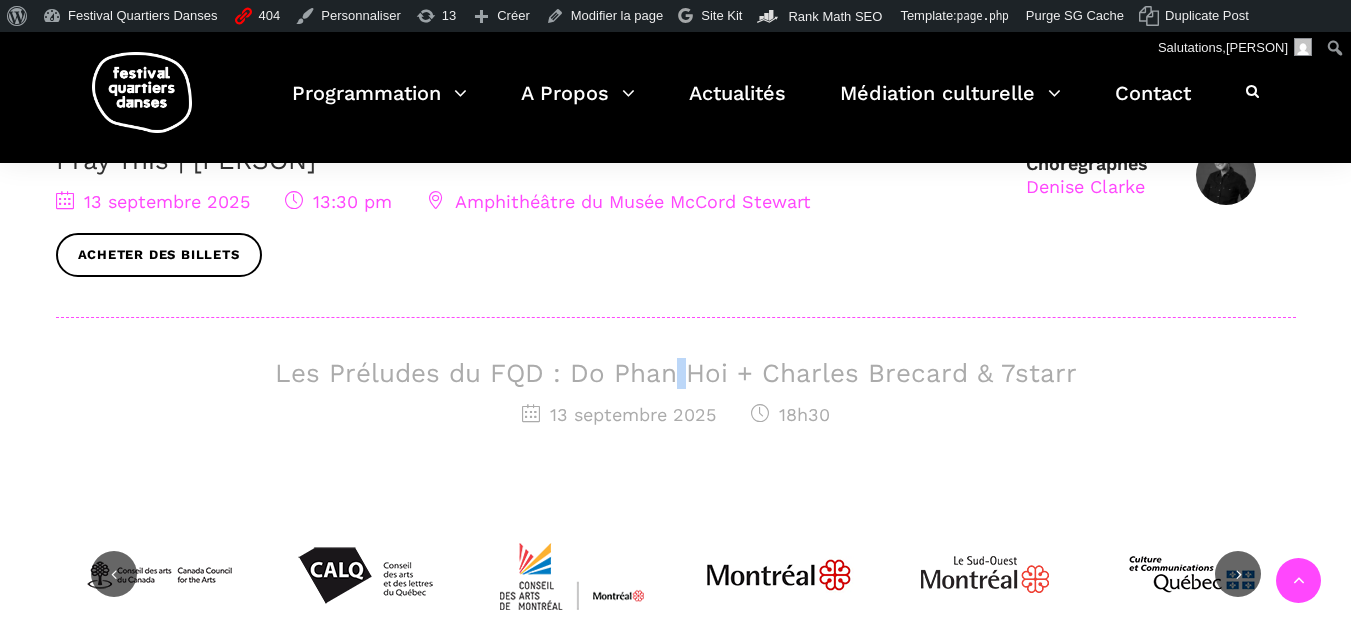 click on "Les Préludes du FQD : Do Phan Hoi + Charles Brecard & 7starr" at bounding box center [676, 373] 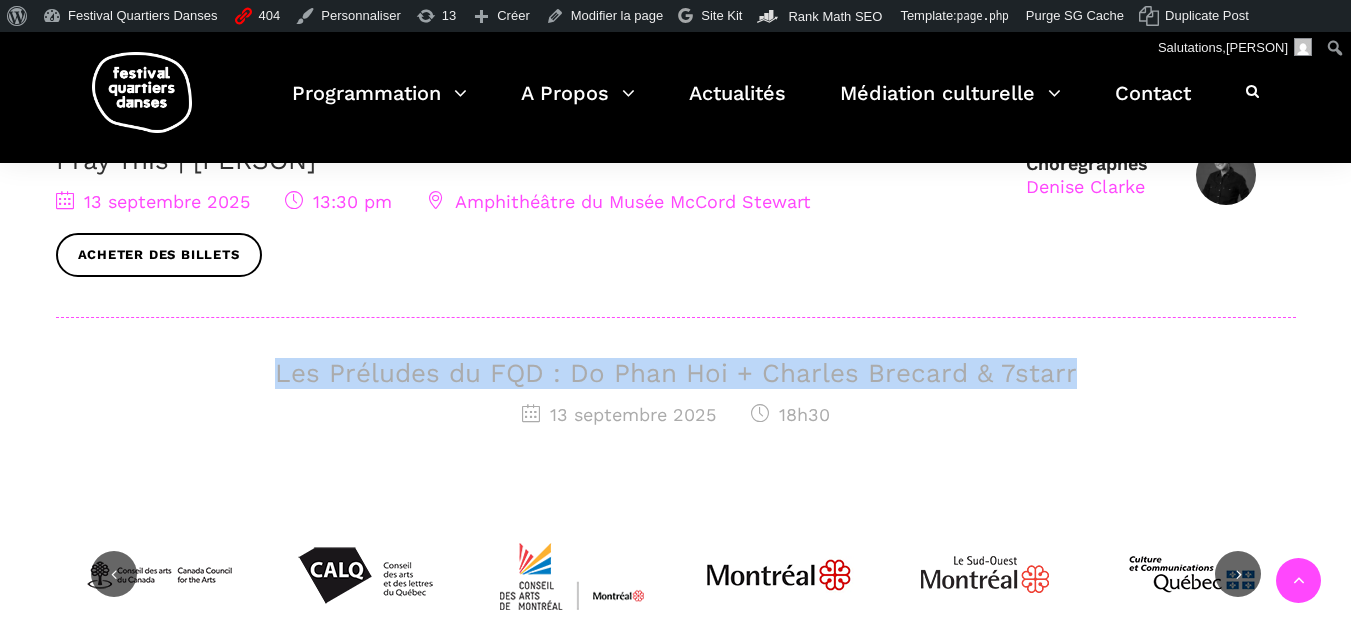 click on "Les Préludes du FQD : Do Phan Hoi + Charles Brecard & 7starr" at bounding box center (676, 373) 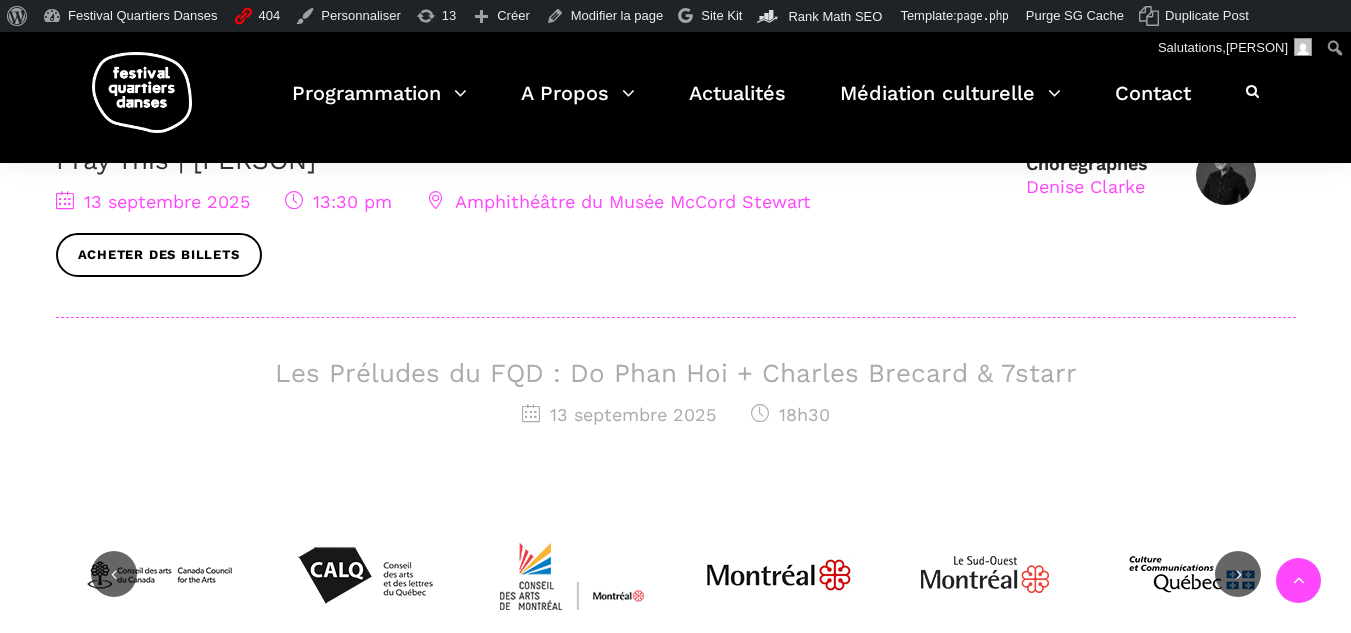 click on "04 sept 05 sept 06 sept 07 sept 08 sept 09 sept 10 sept 11 sept 12 sept 13 sept 14 sept Emplacements Spectacles gratuits Spectacles Payants Chorégraphes Pauline Gervais 13 septembre : FQD MINI | Pauline Berndsen Danse 13 septembre 2025 10:30 Avenue du Musée des Beaux-Arts de Montréal Chorégraphes Denise Clarke Pray This | Denise Clarke 13 septembre 2025 13:30 pm Amphithéâtre du Musée McCord Stewart Acheter des billets Les Préludes du FQD : Do Phan Hoi + Charles Brecard & 7starr 13 septembre 2025 18h30" at bounding box center [676, 108] 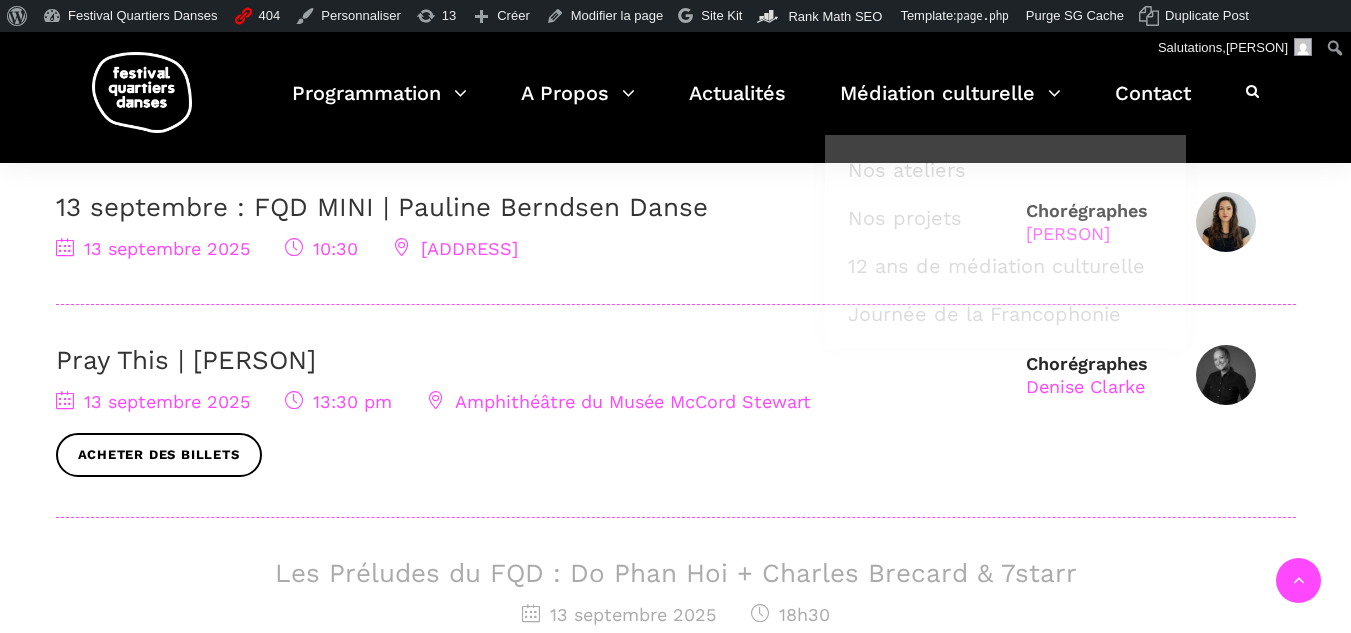 scroll, scrollTop: 800, scrollLeft: 0, axis: vertical 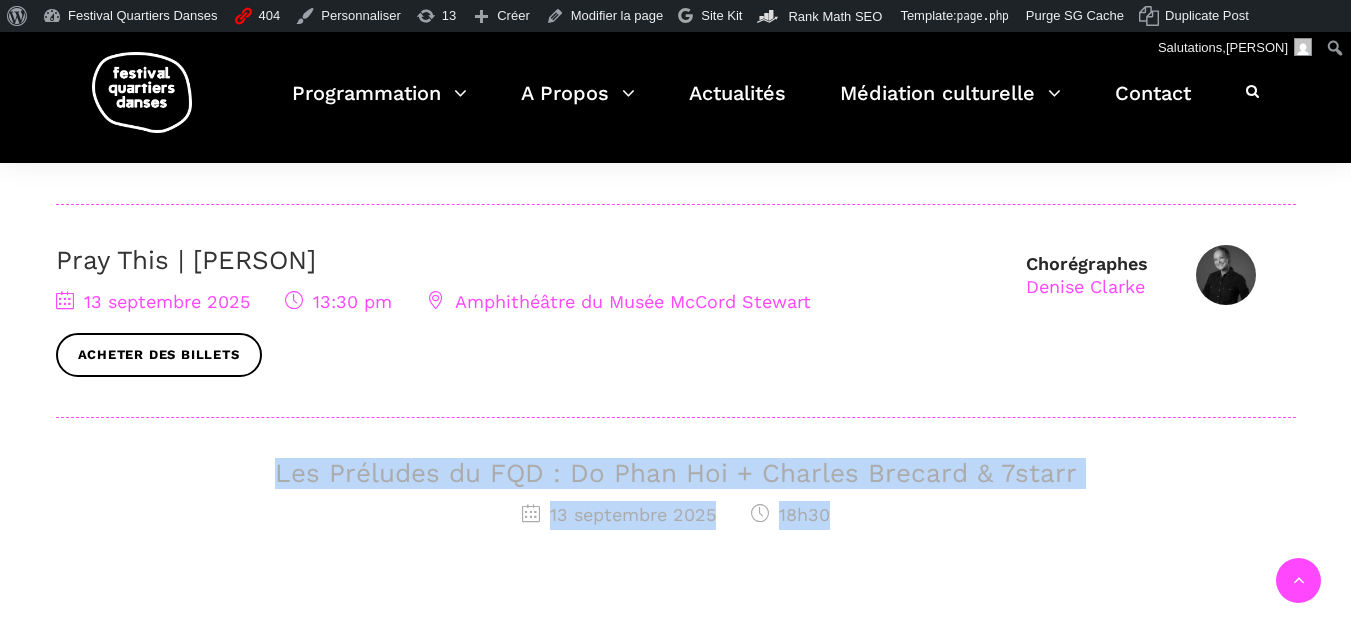 drag, startPoint x: 859, startPoint y: 514, endPoint x: 111, endPoint y: 417, distance: 754.26324 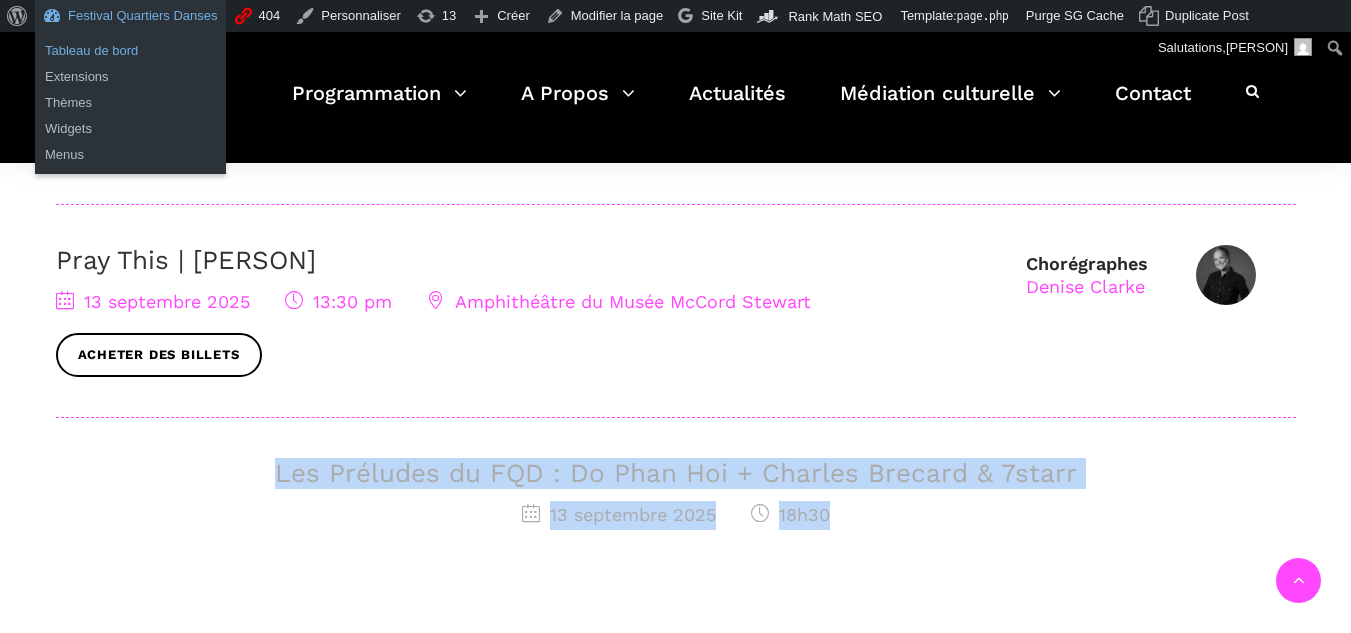 click on "Tableau de bord" at bounding box center [130, 51] 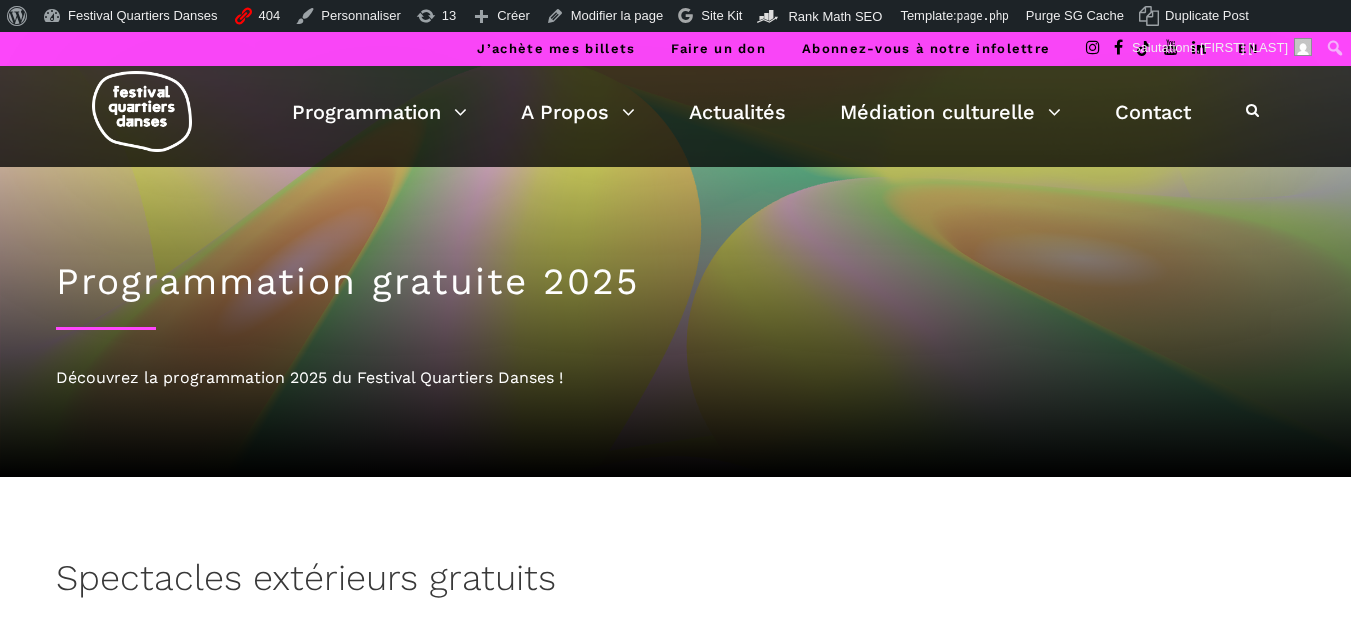 scroll, scrollTop: 0, scrollLeft: 0, axis: both 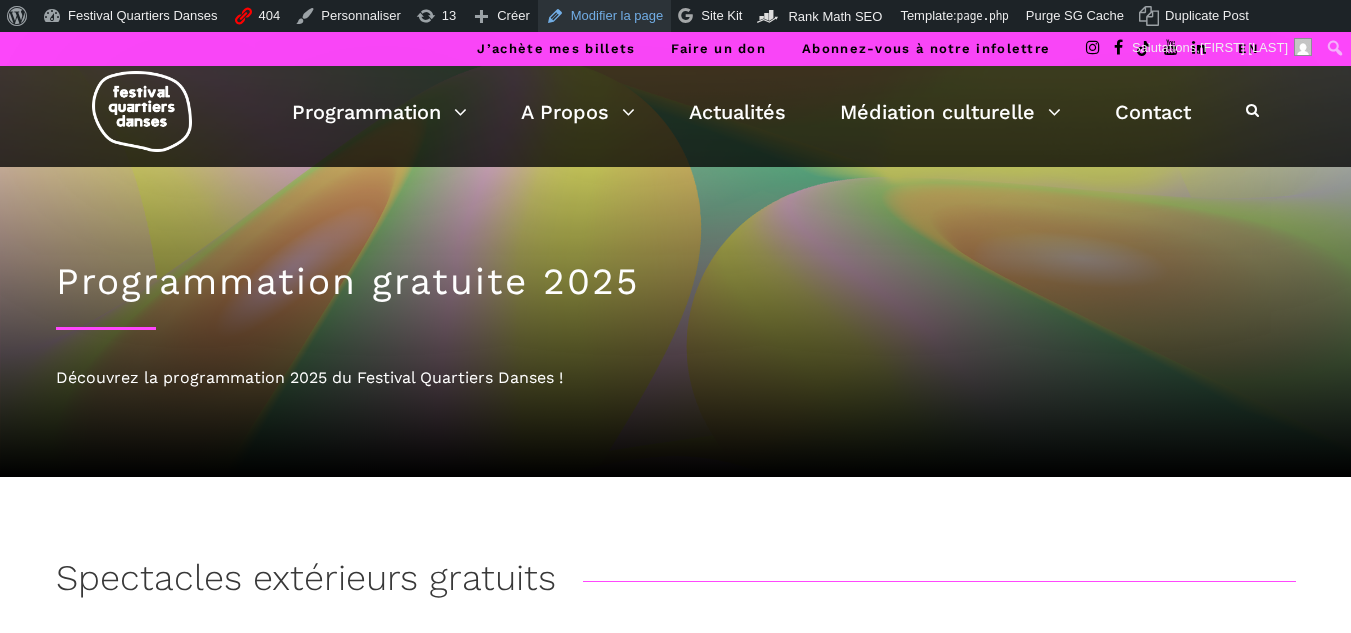 click on "Modifier la page" at bounding box center (605, 16) 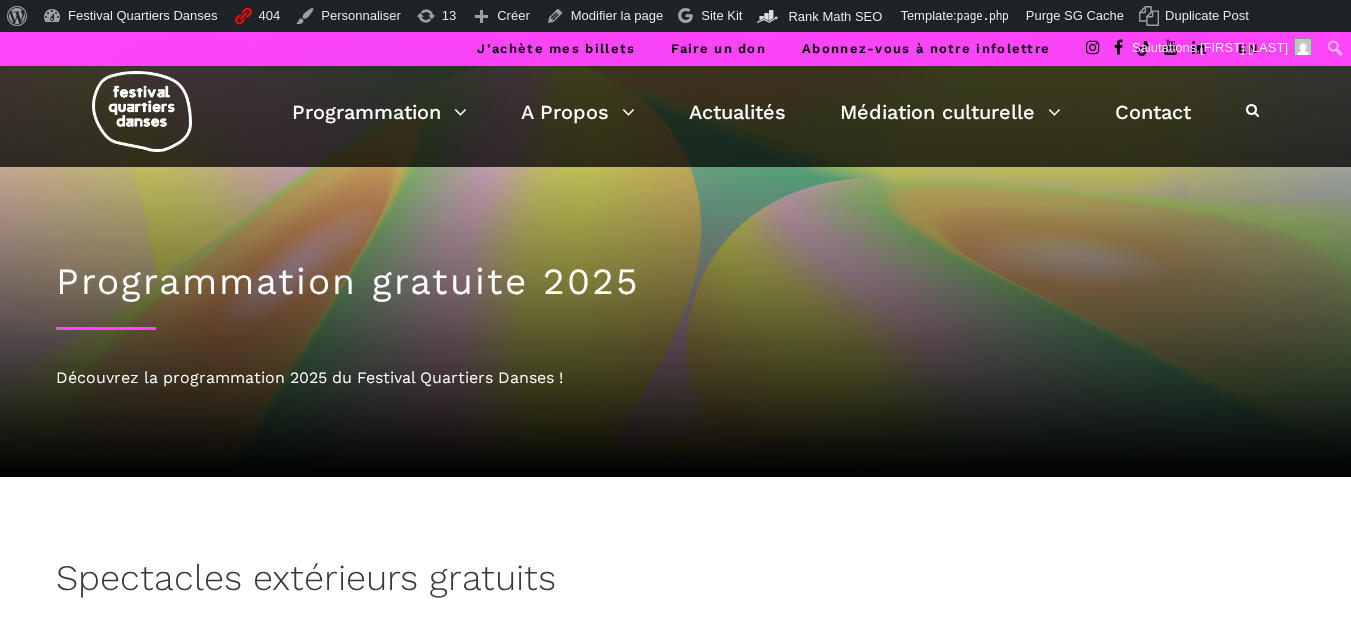 scroll, scrollTop: 0, scrollLeft: 0, axis: both 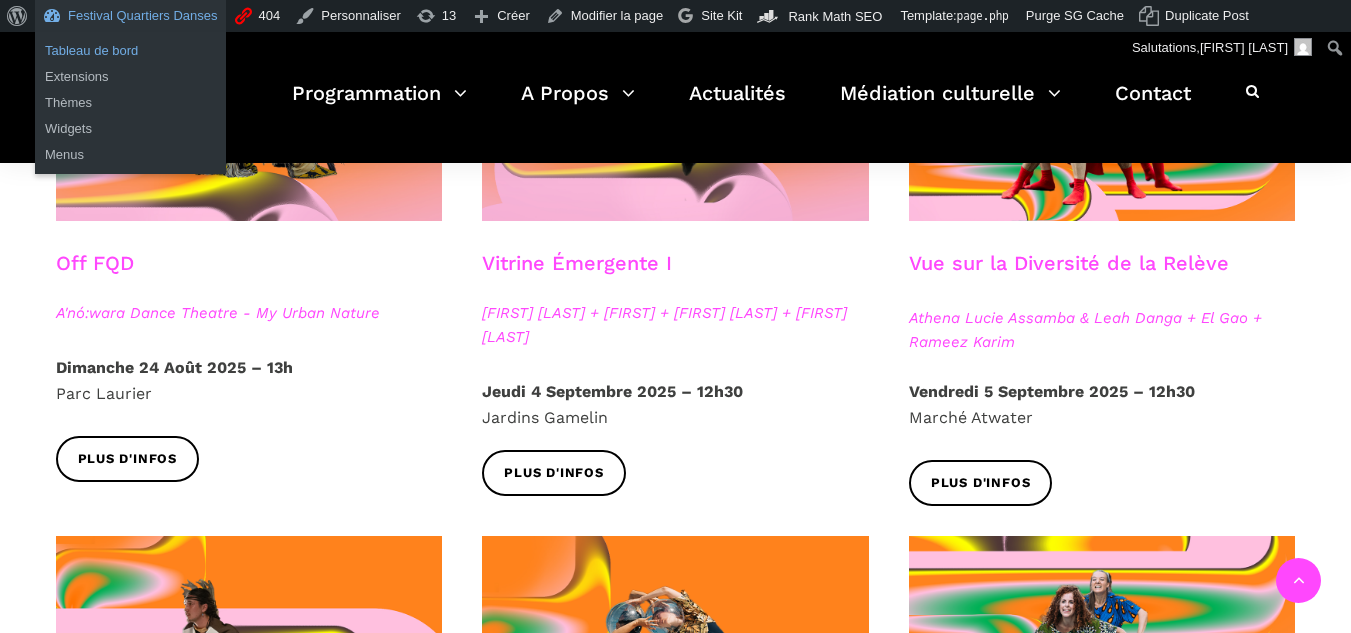click on "Tableau de bord" at bounding box center [130, 51] 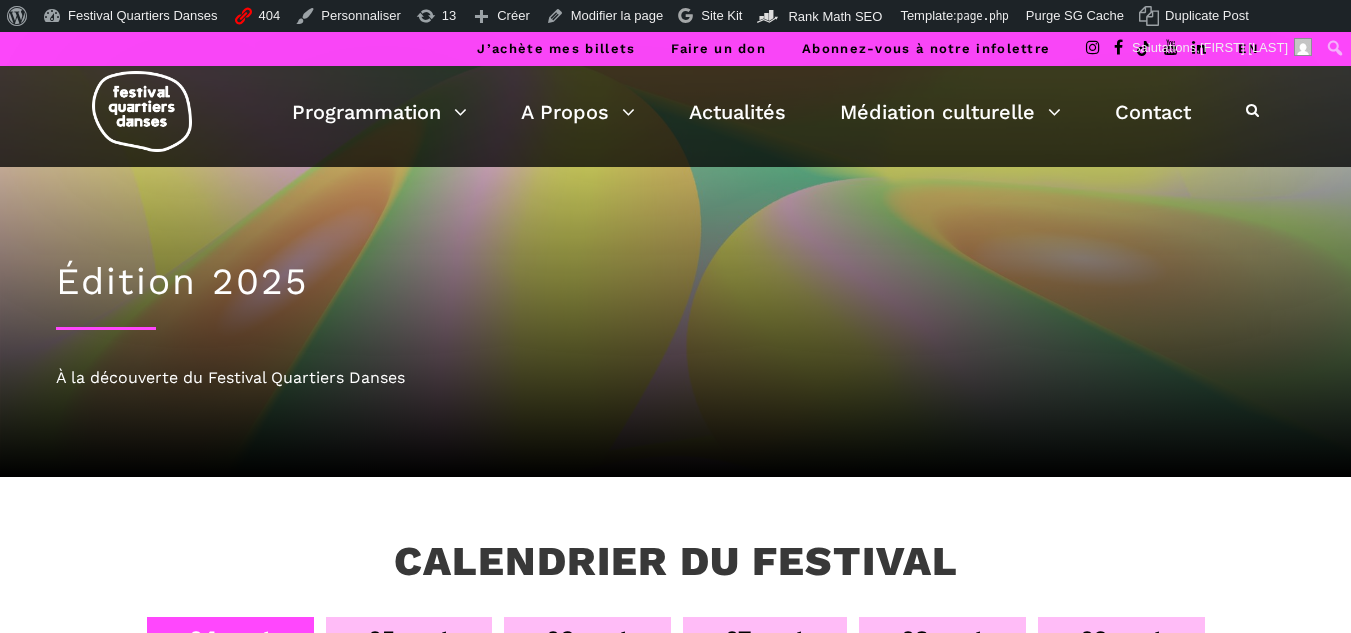 scroll, scrollTop: 0, scrollLeft: 0, axis: both 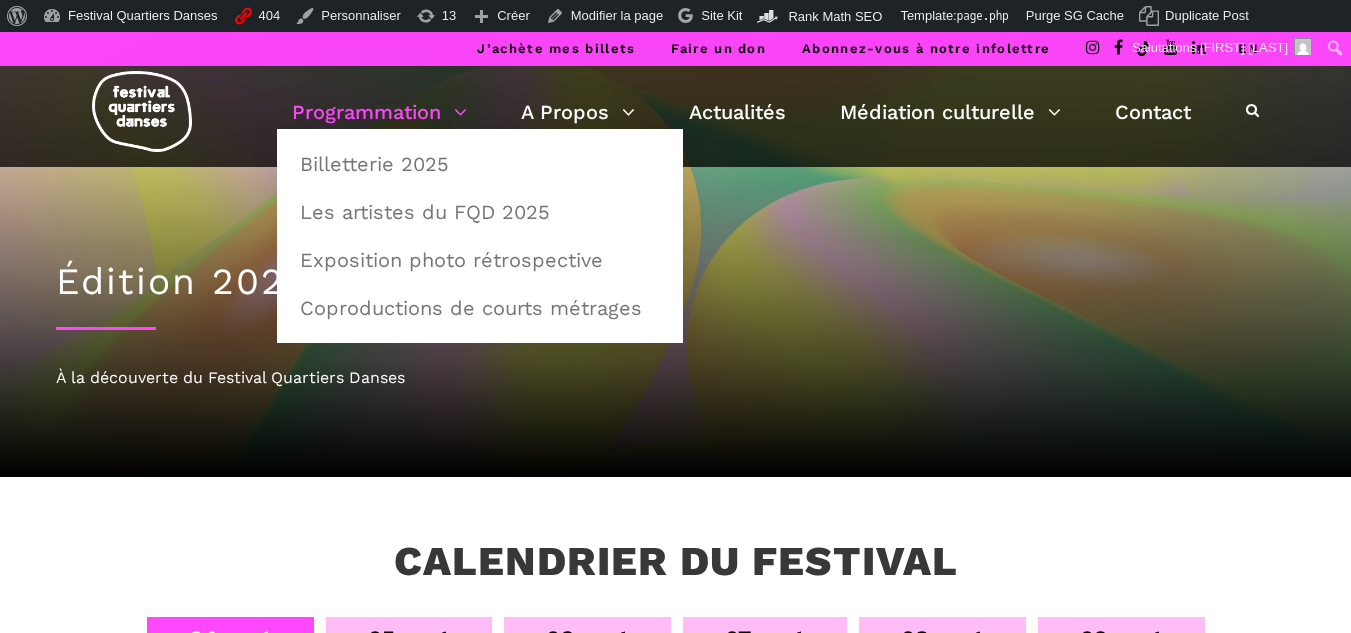 click on "Programmation" at bounding box center (379, 112) 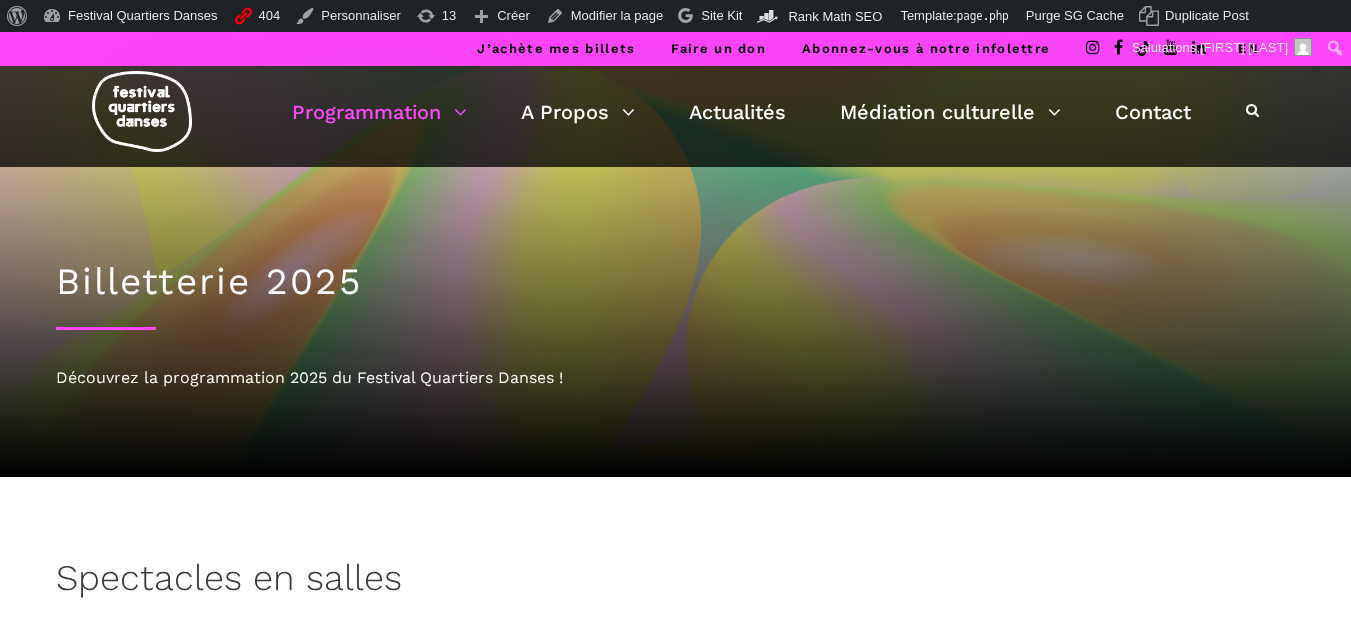 scroll, scrollTop: 0, scrollLeft: 0, axis: both 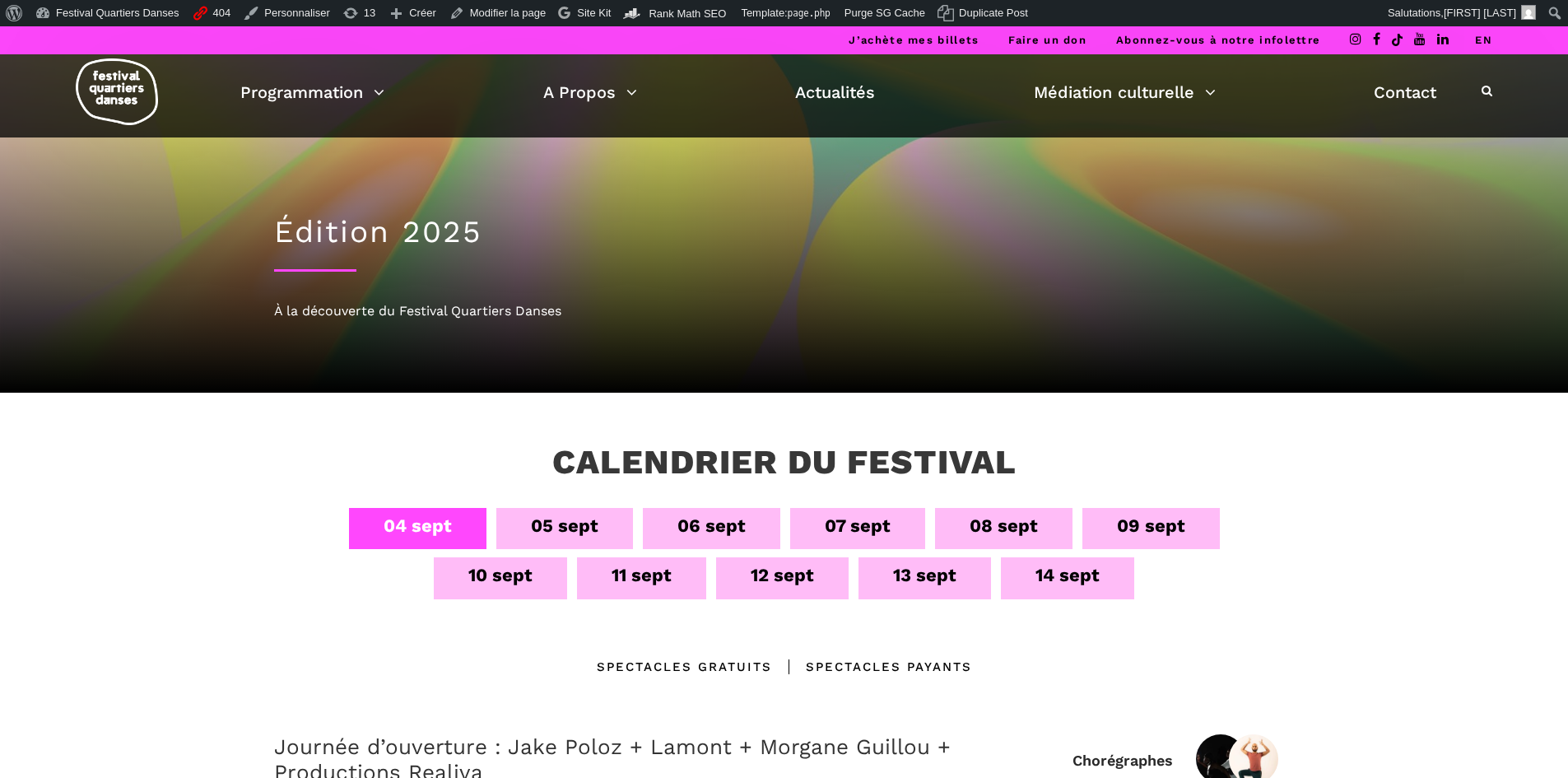 click on "EN" at bounding box center (1483, 40) 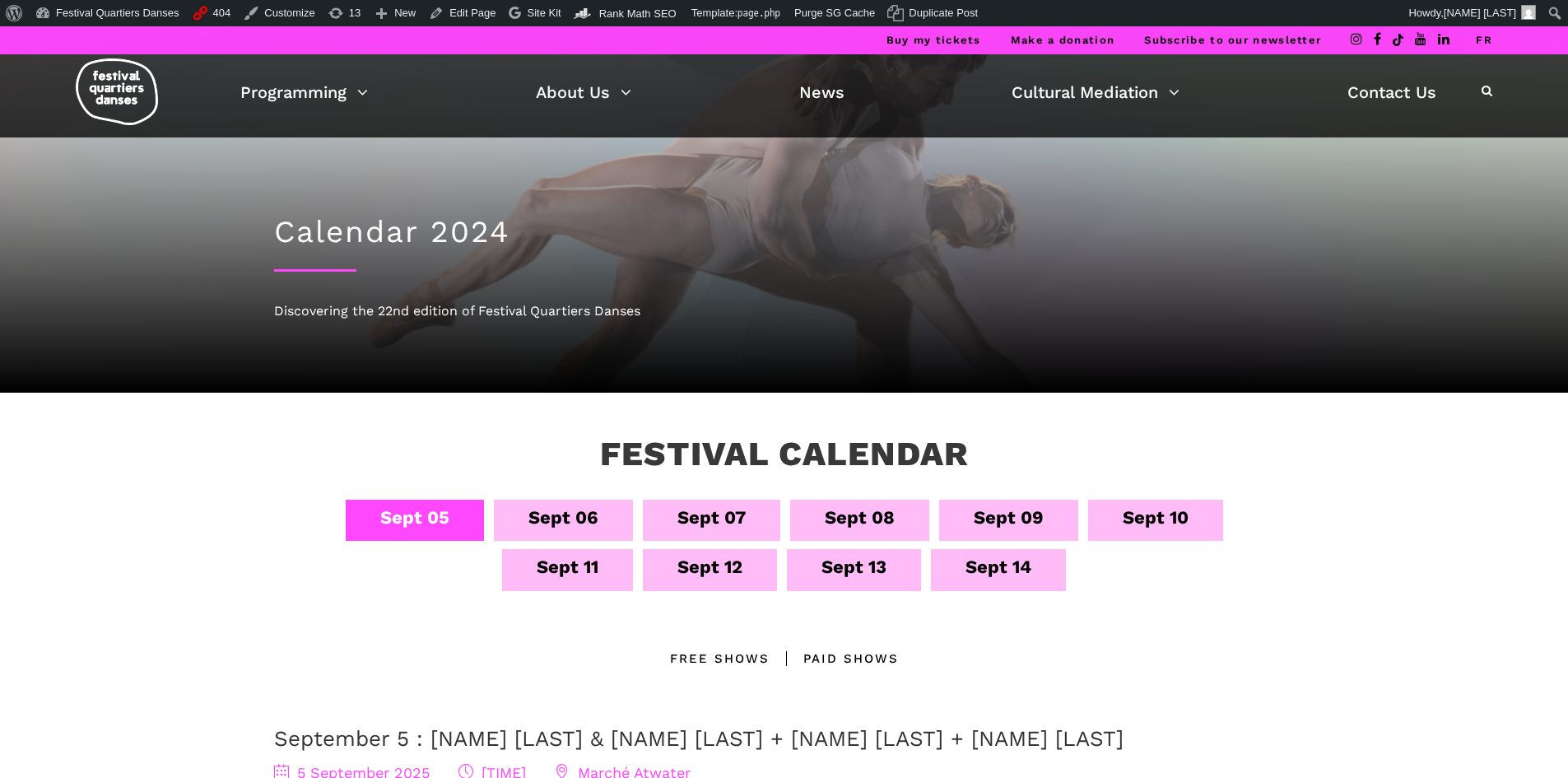 scroll, scrollTop: 0, scrollLeft: 0, axis: both 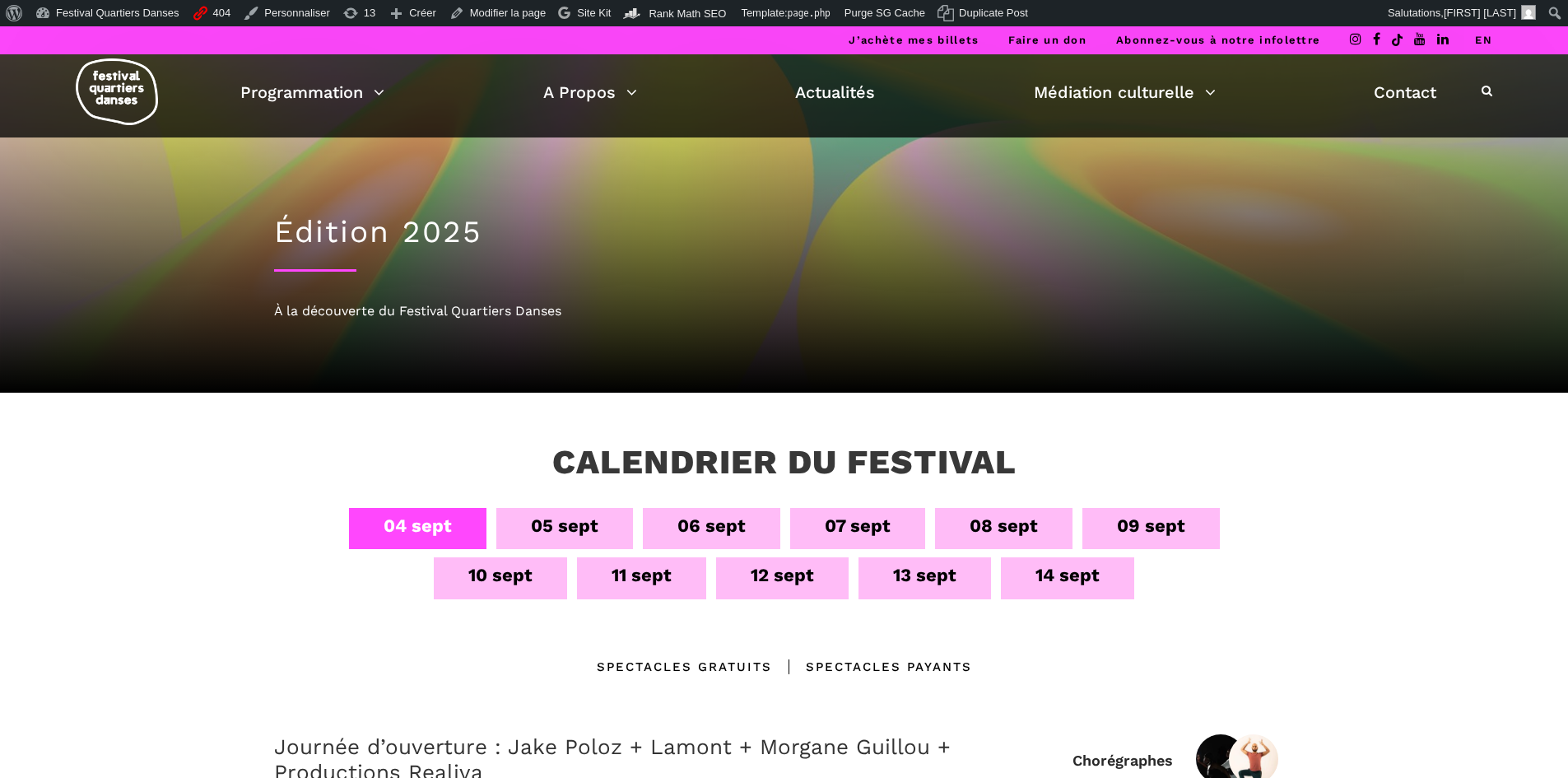 click on "EN" at bounding box center (1483, 40) 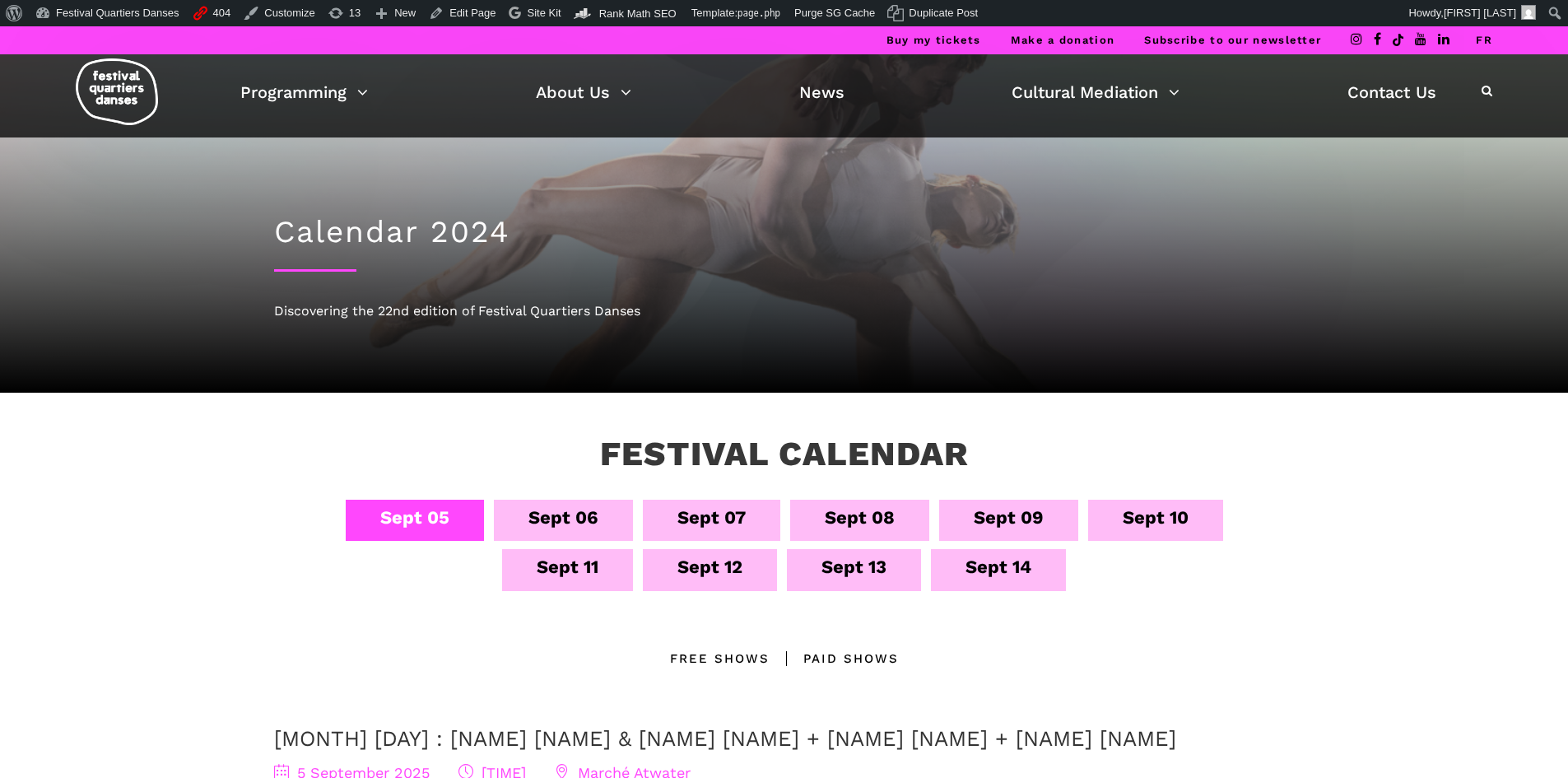 scroll, scrollTop: 0, scrollLeft: 0, axis: both 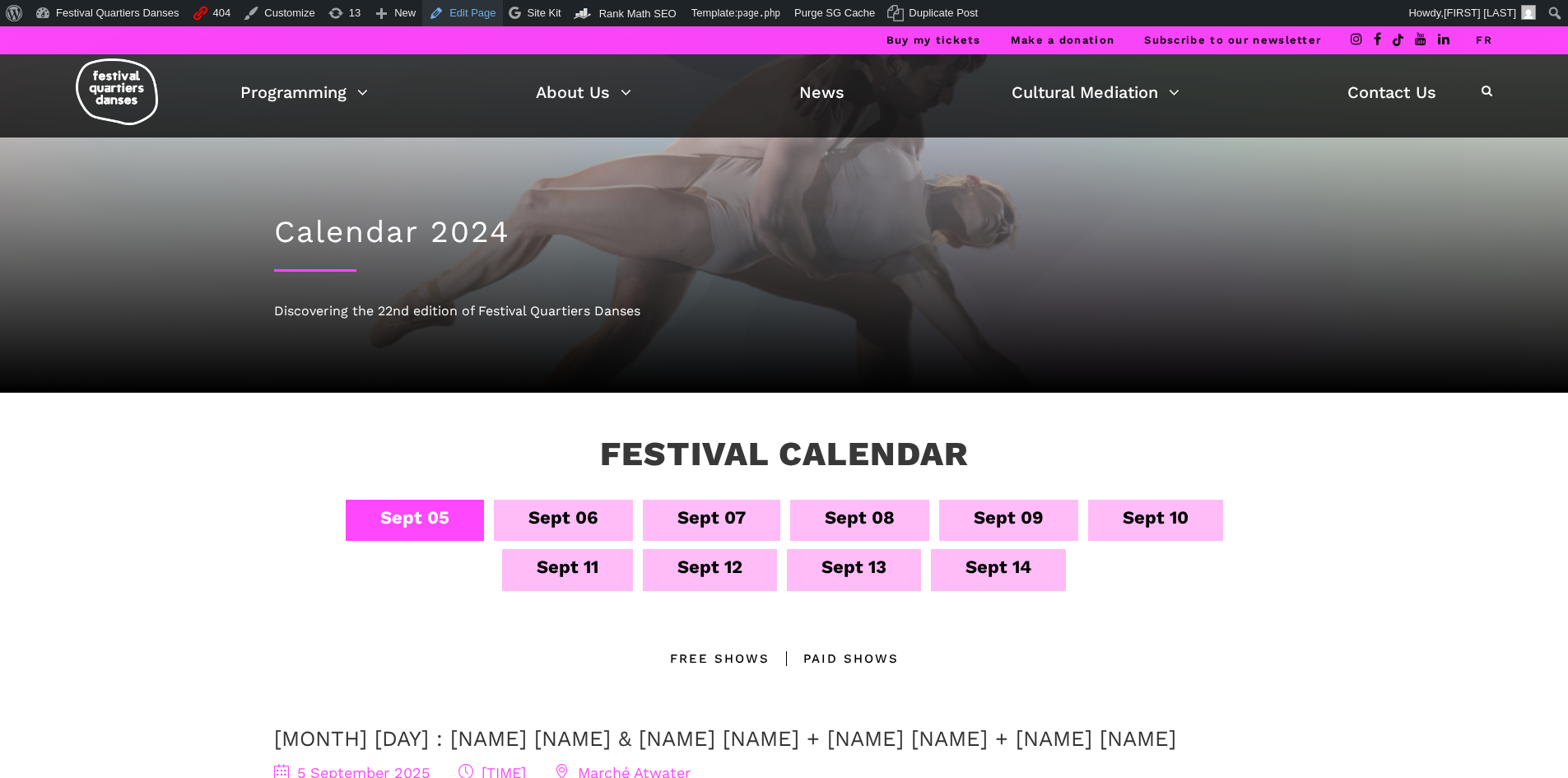 click on "Edit Page" at bounding box center (462, 13) 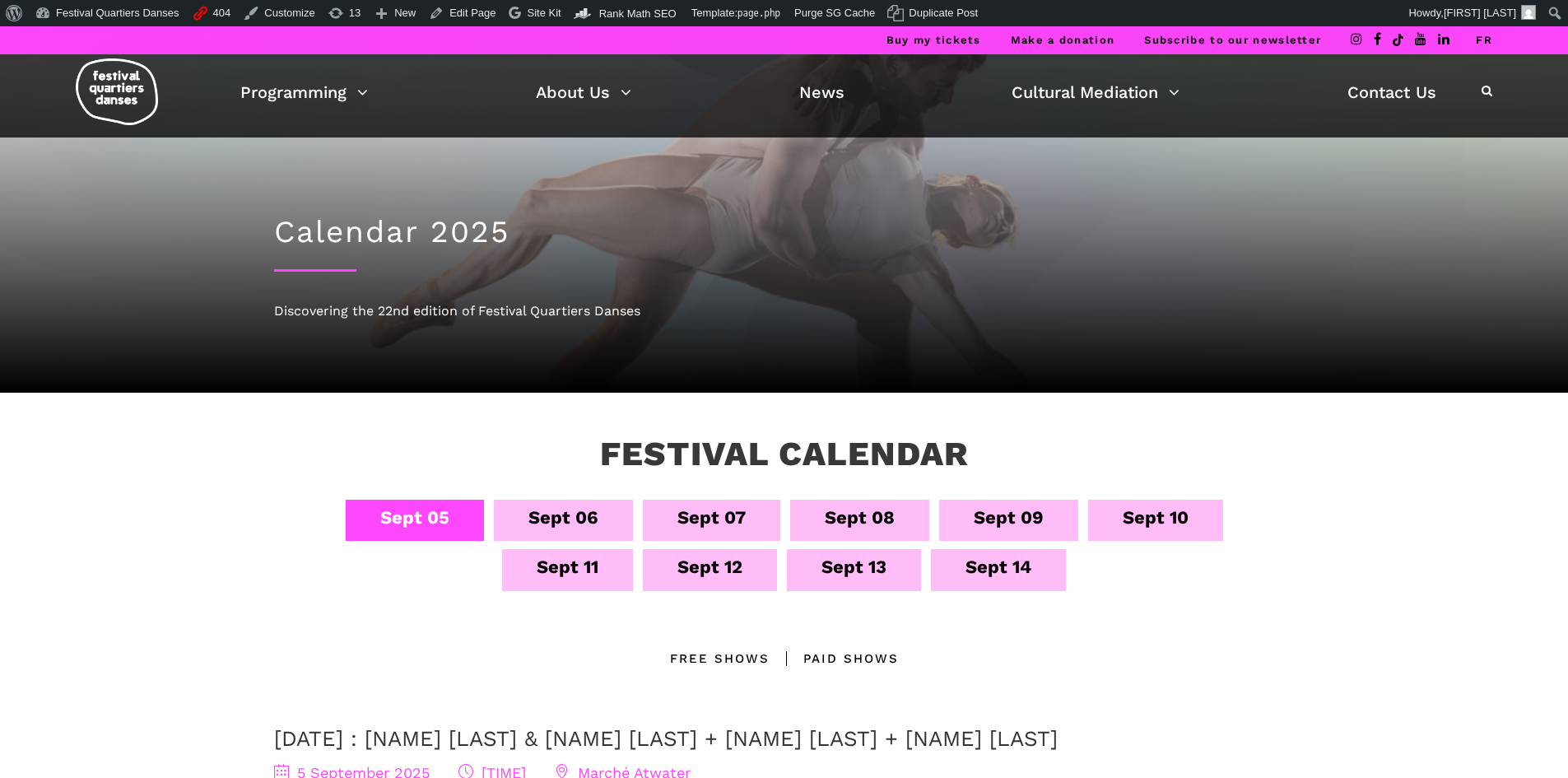 scroll, scrollTop: 0, scrollLeft: 0, axis: both 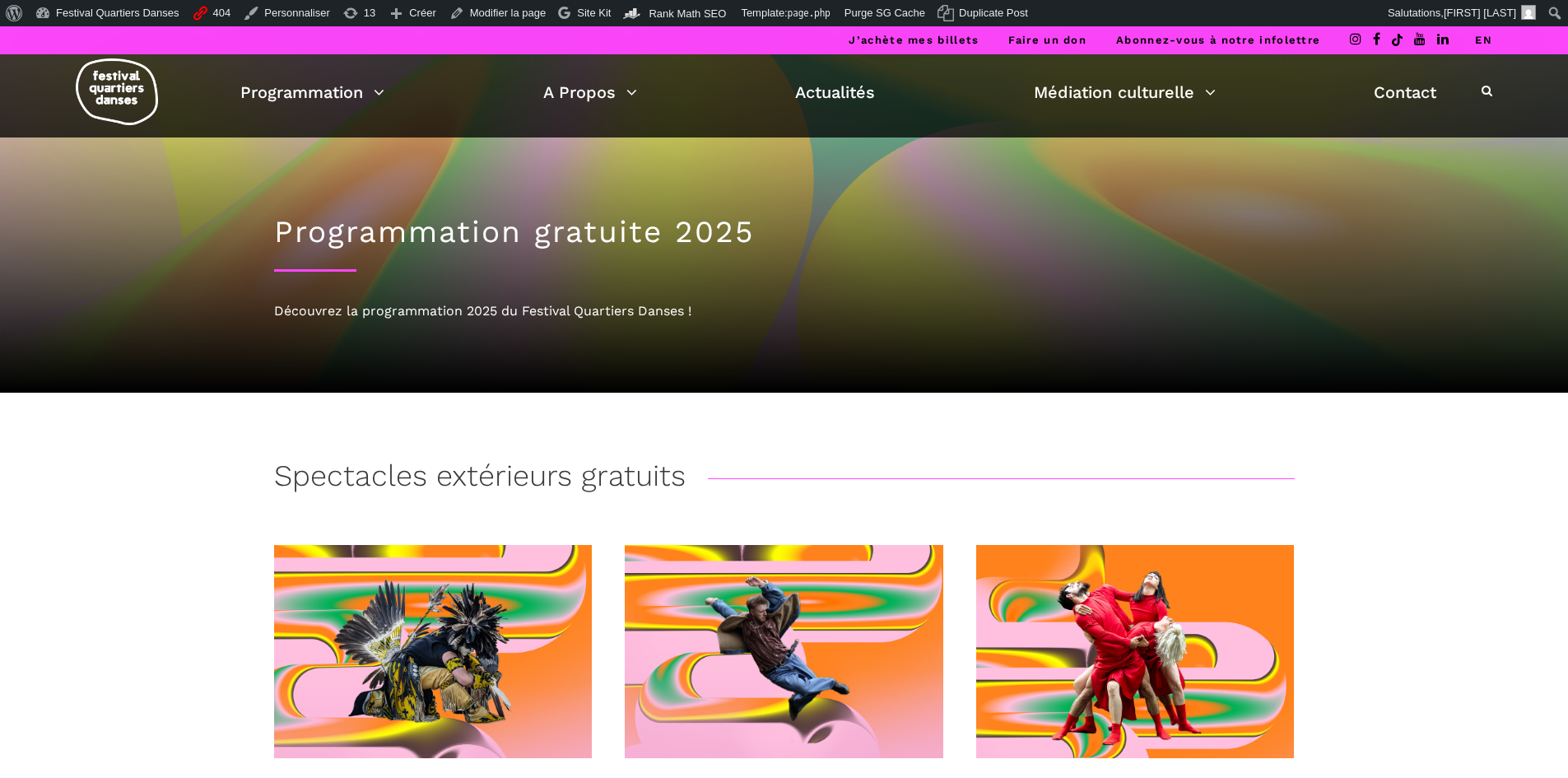 click on "EN" at bounding box center [1483, 40] 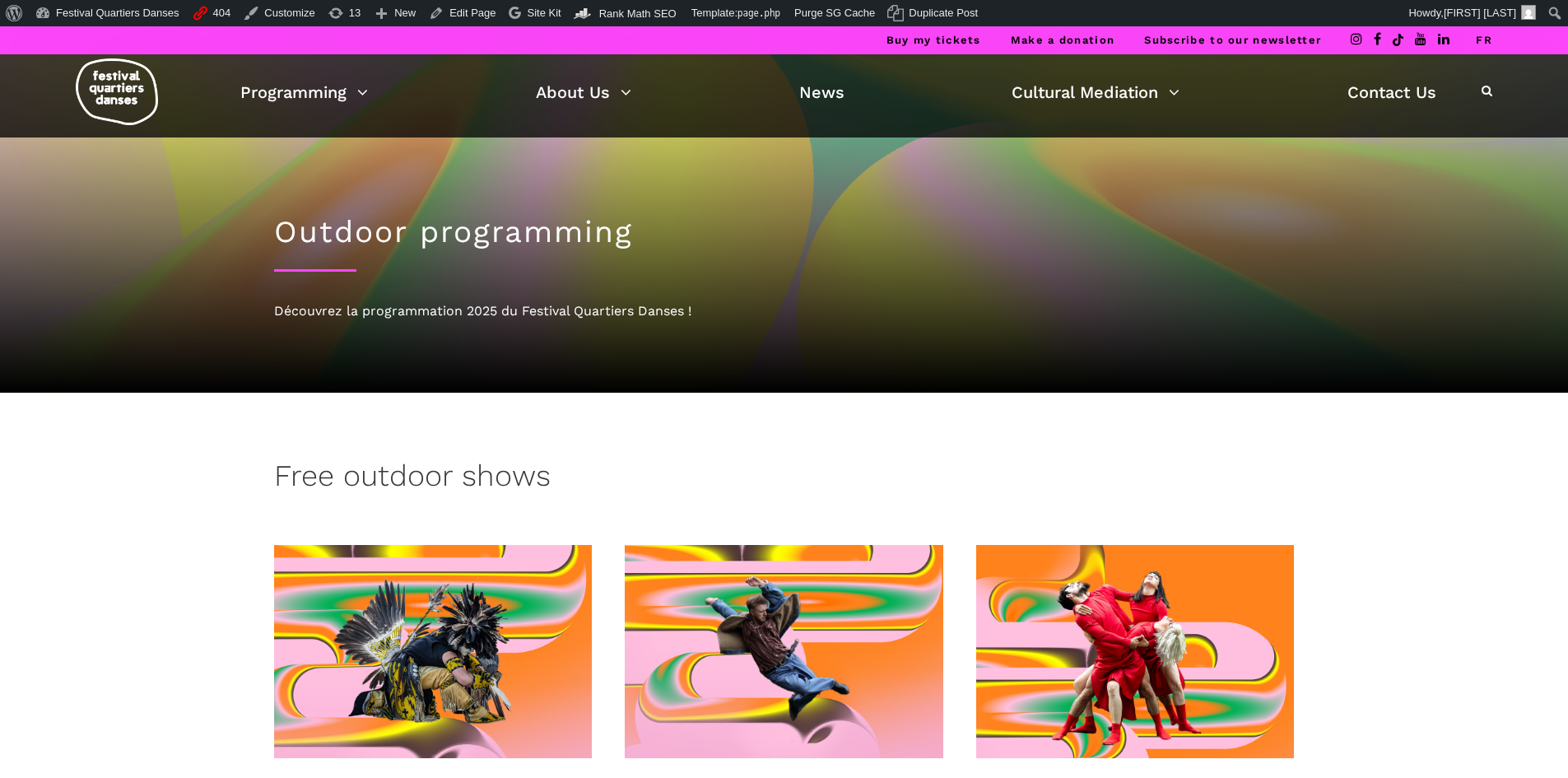 scroll, scrollTop: 0, scrollLeft: 0, axis: both 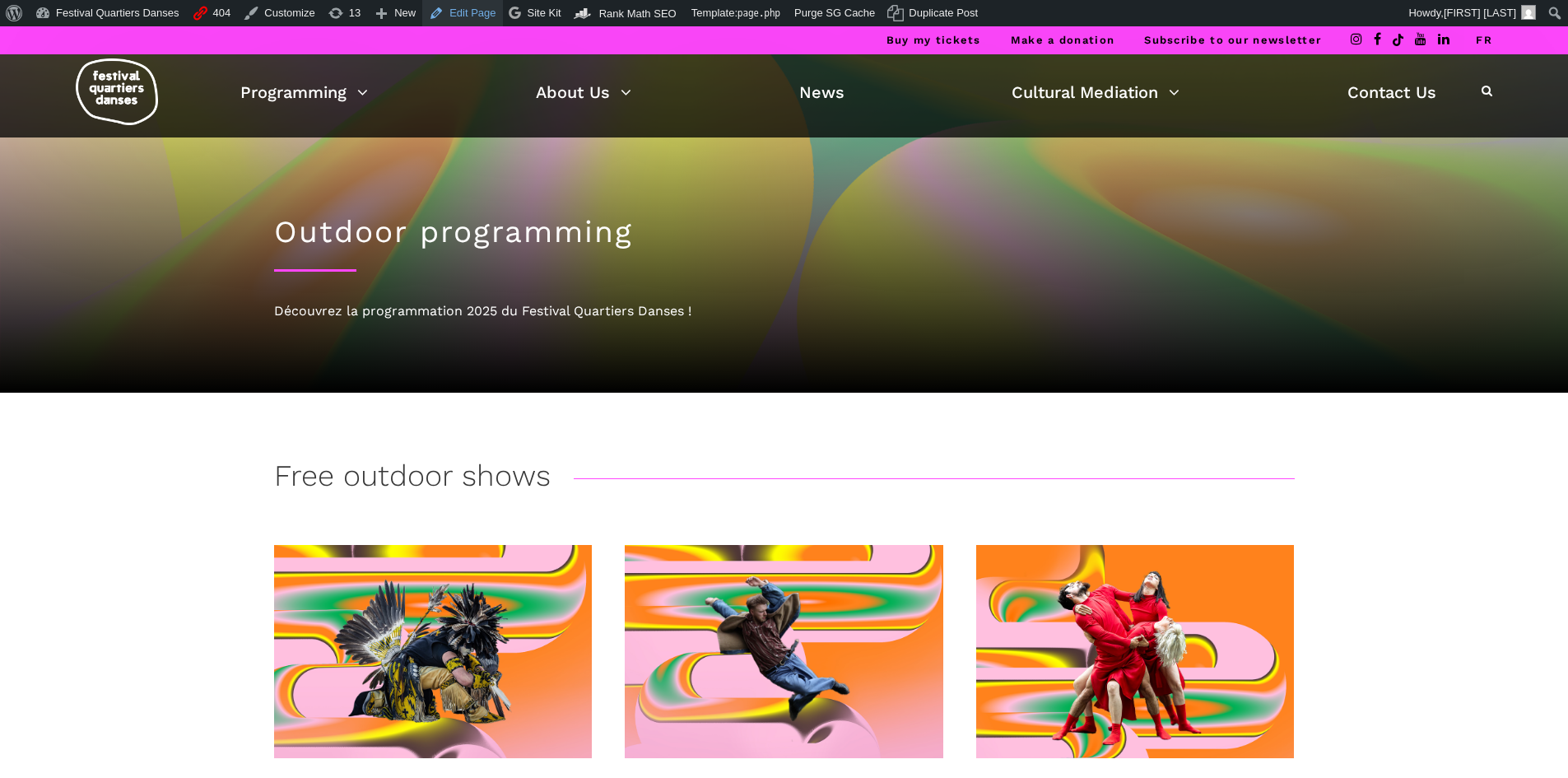 click on "Edit Page" at bounding box center [462, 13] 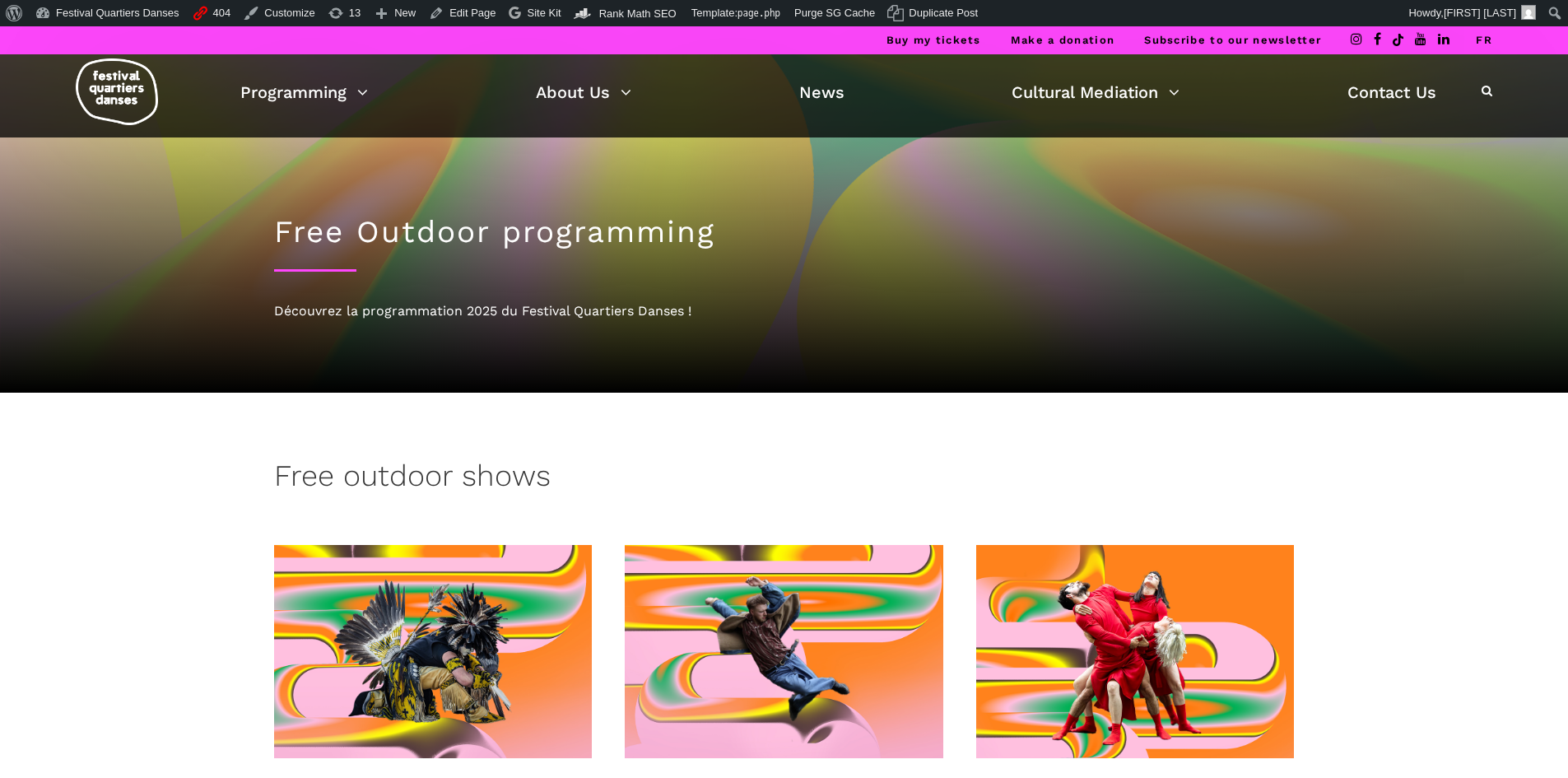 scroll, scrollTop: 0, scrollLeft: 0, axis: both 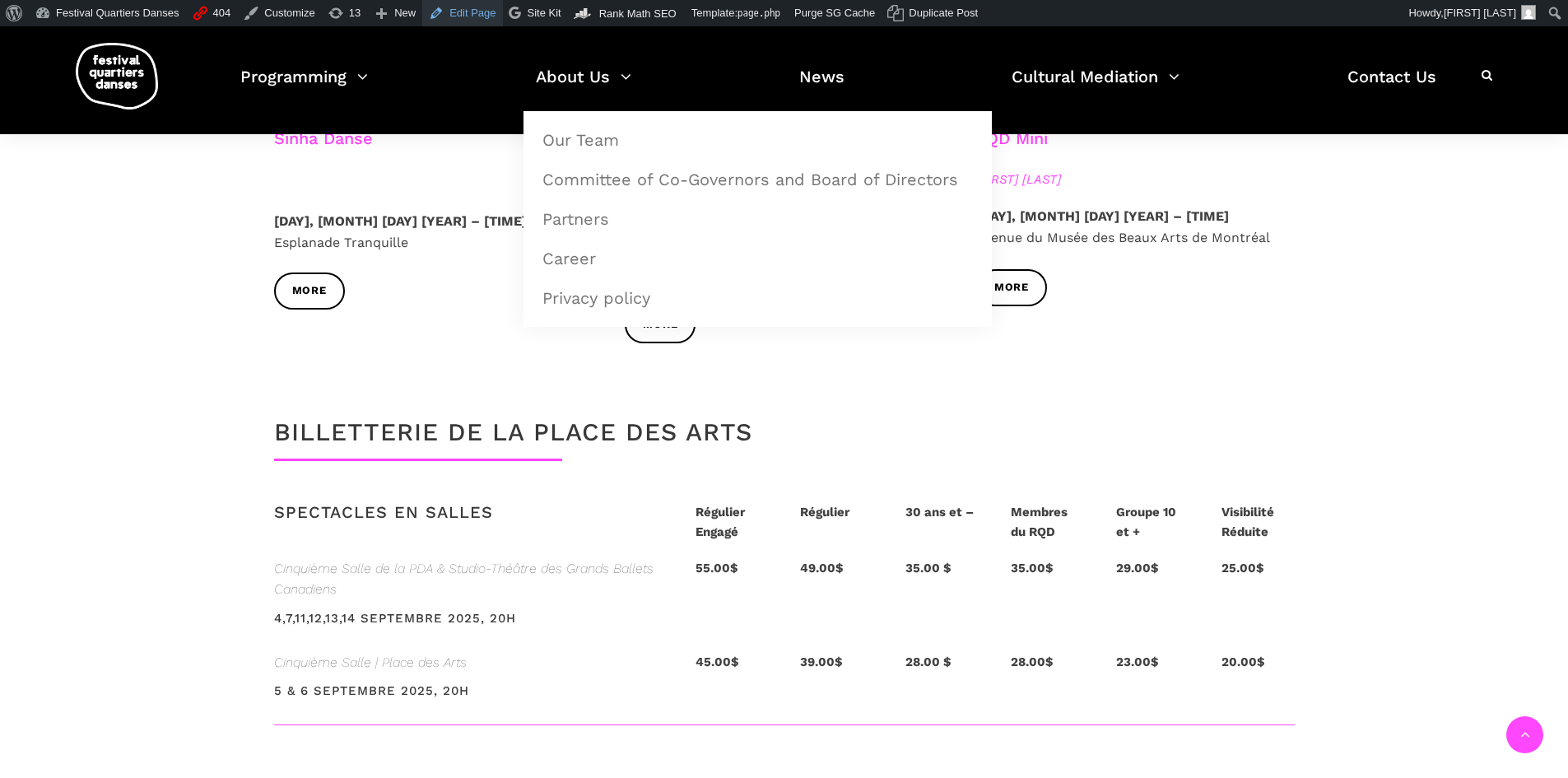 click on "Edit Page" at bounding box center (462, 13) 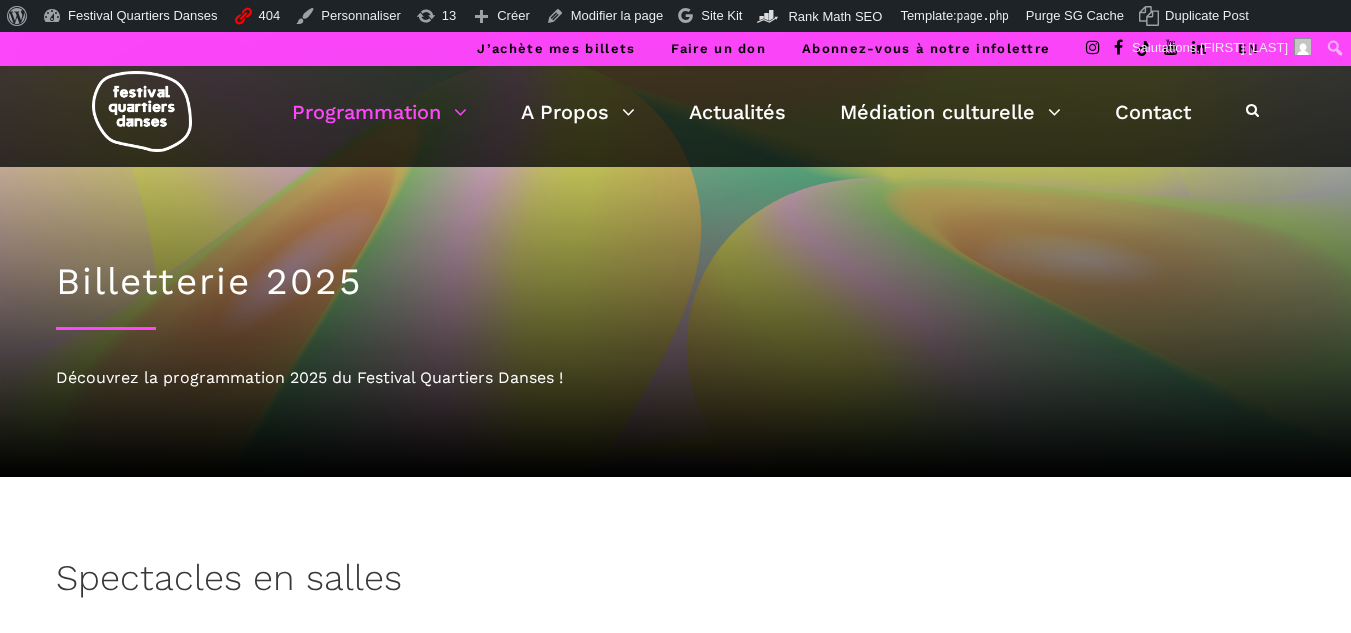 scroll, scrollTop: 0, scrollLeft: 0, axis: both 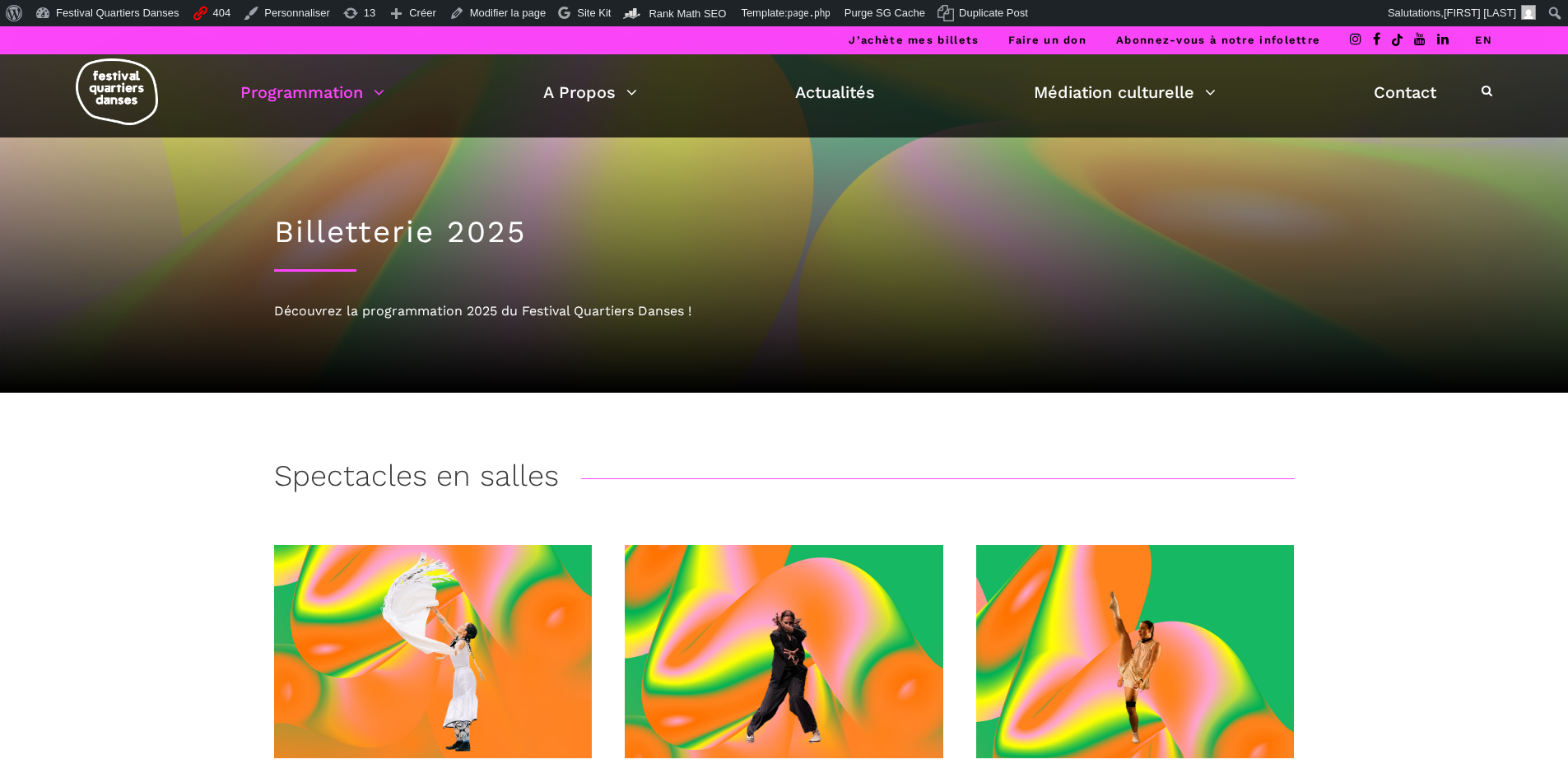 click on "EN" at bounding box center (1483, 40) 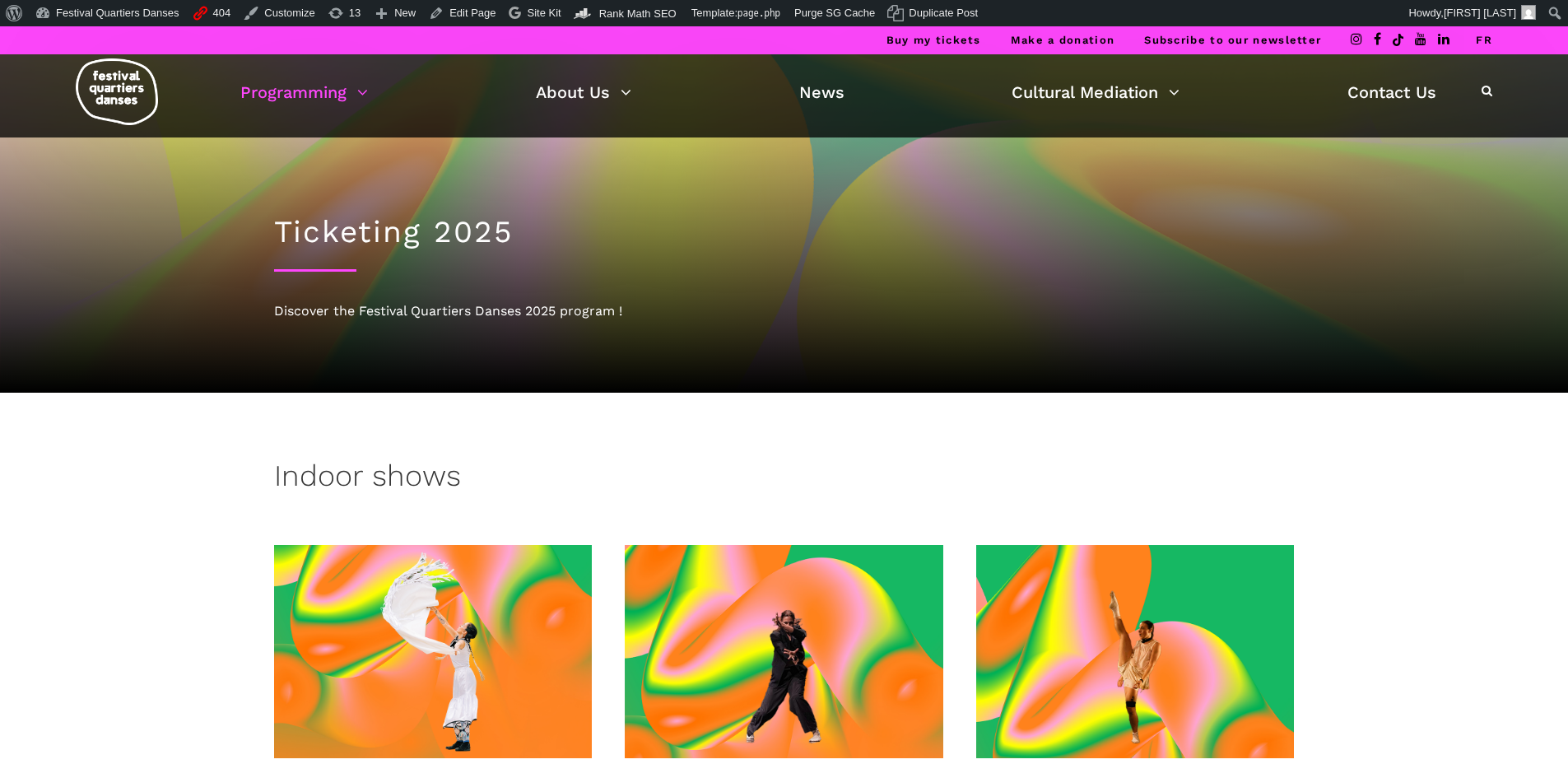 scroll, scrollTop: 0, scrollLeft: 0, axis: both 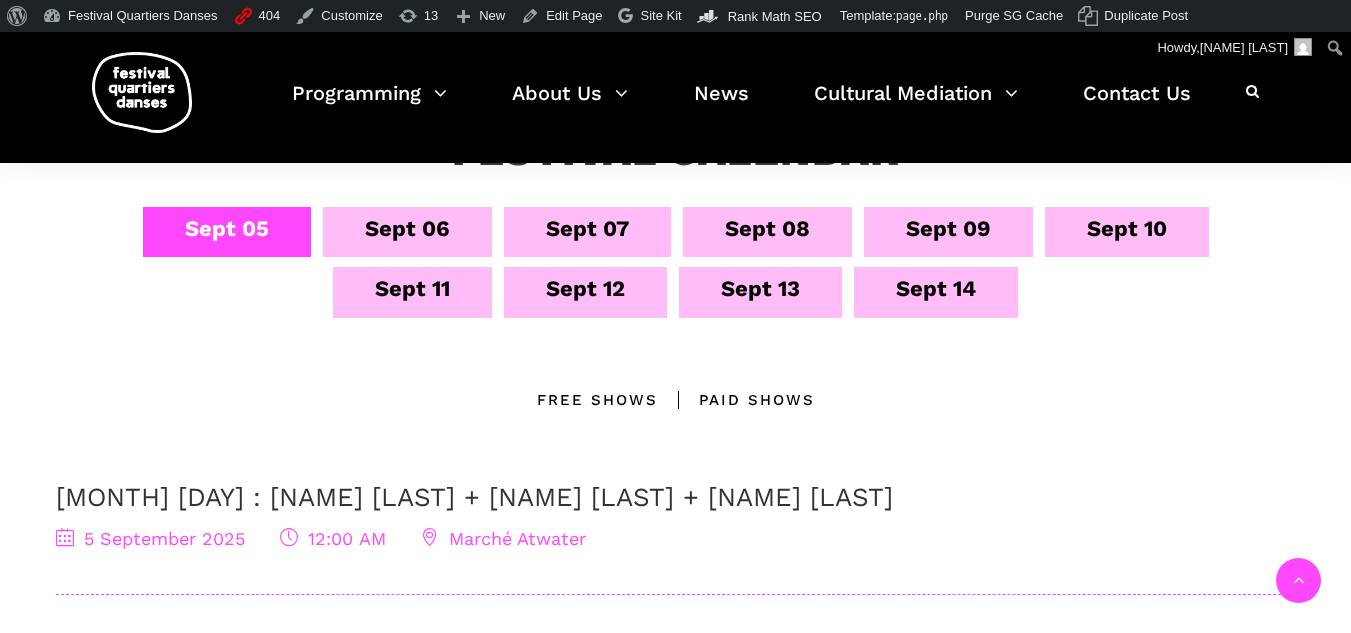 click on "Sept 06" at bounding box center (407, 228) 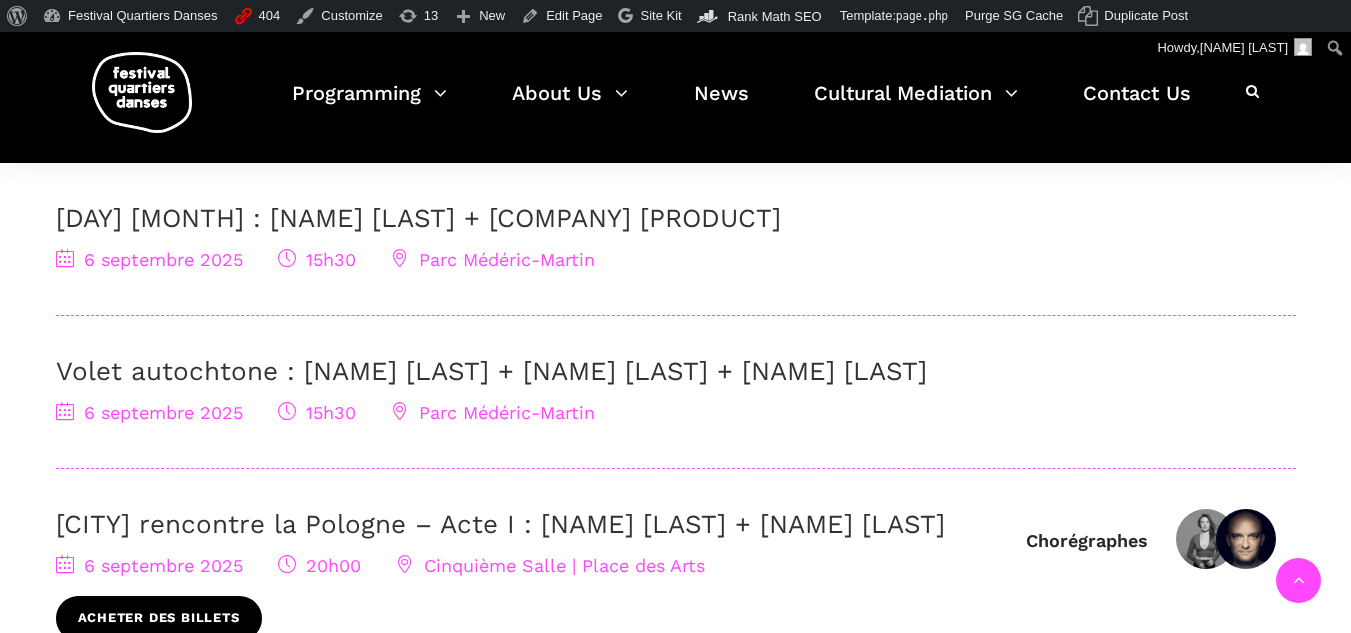 scroll, scrollTop: 400, scrollLeft: 0, axis: vertical 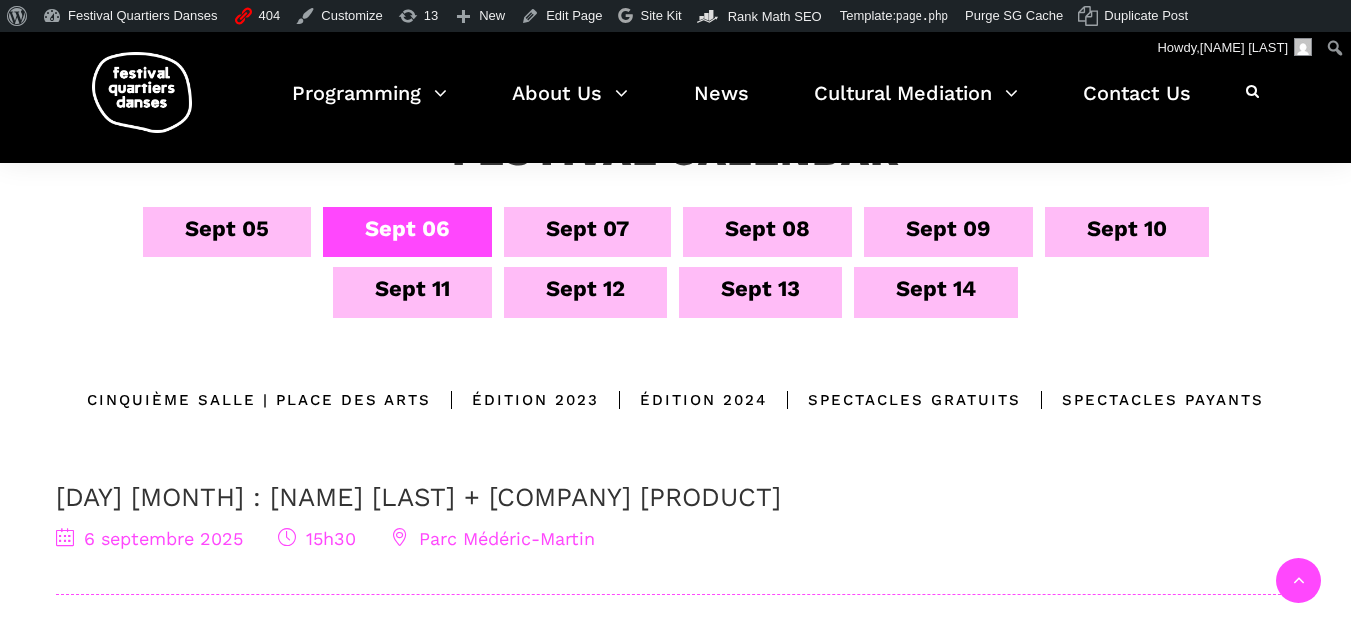 click on "Sept 07" at bounding box center (587, 228) 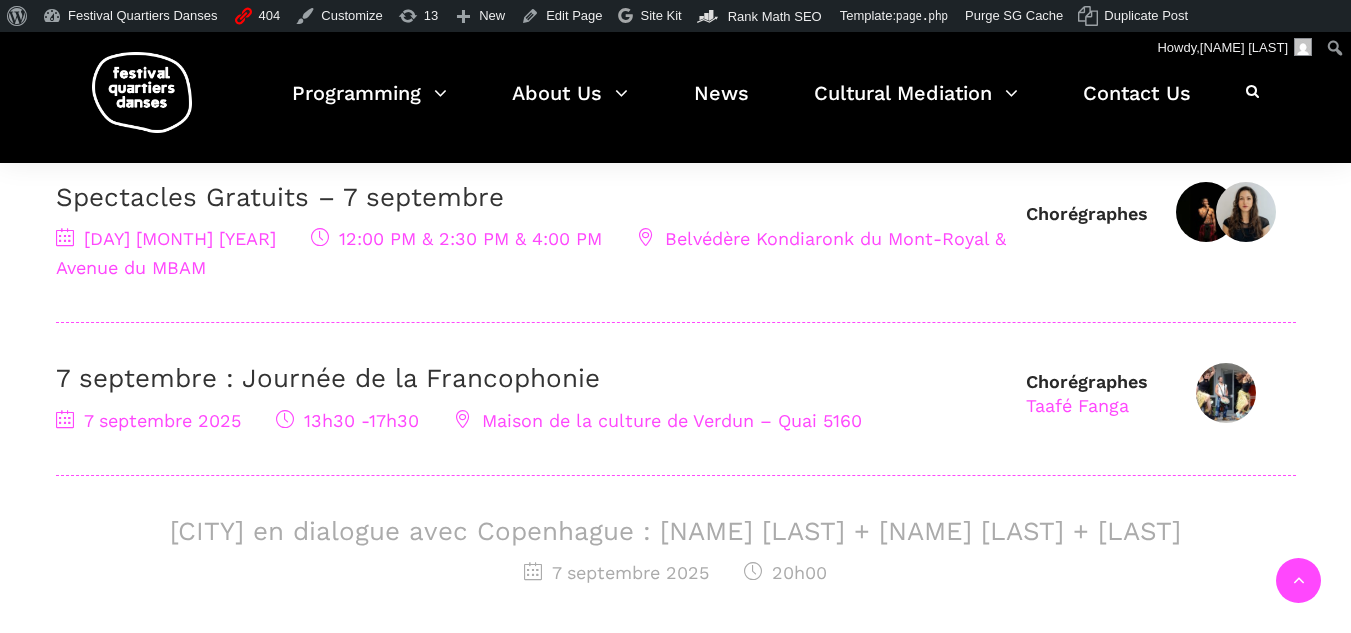 scroll, scrollTop: 500, scrollLeft: 0, axis: vertical 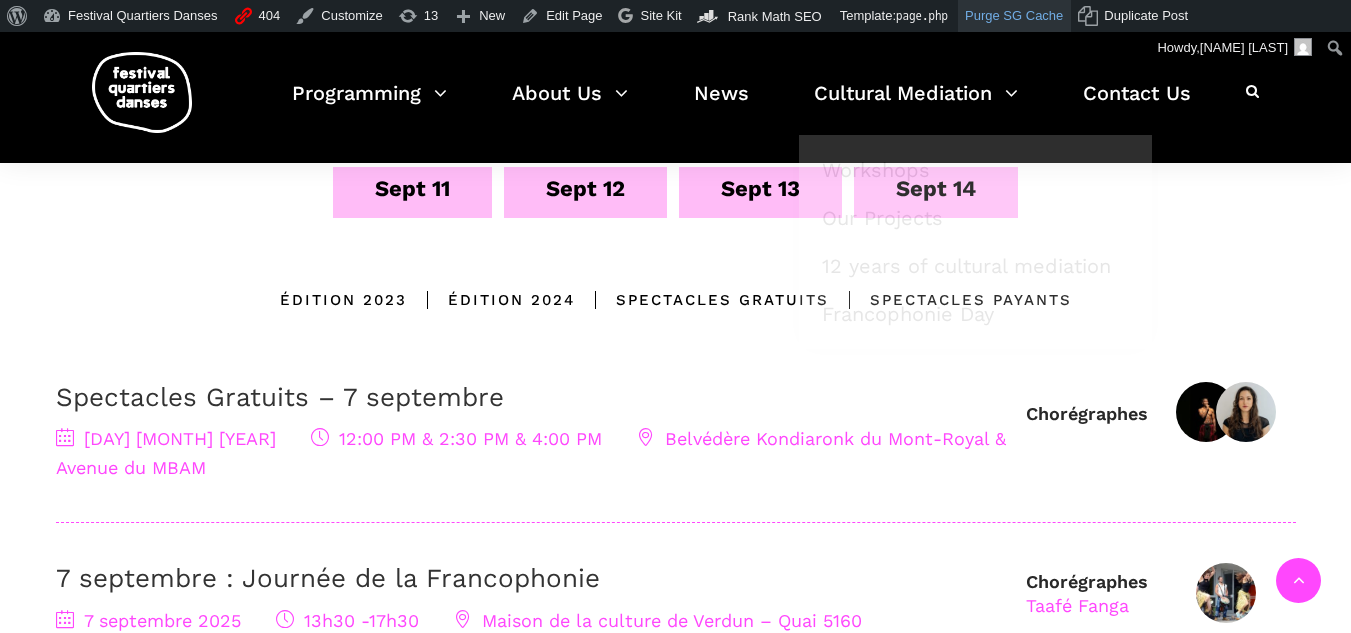 click on "Purge SG Cache" at bounding box center [1014, 16] 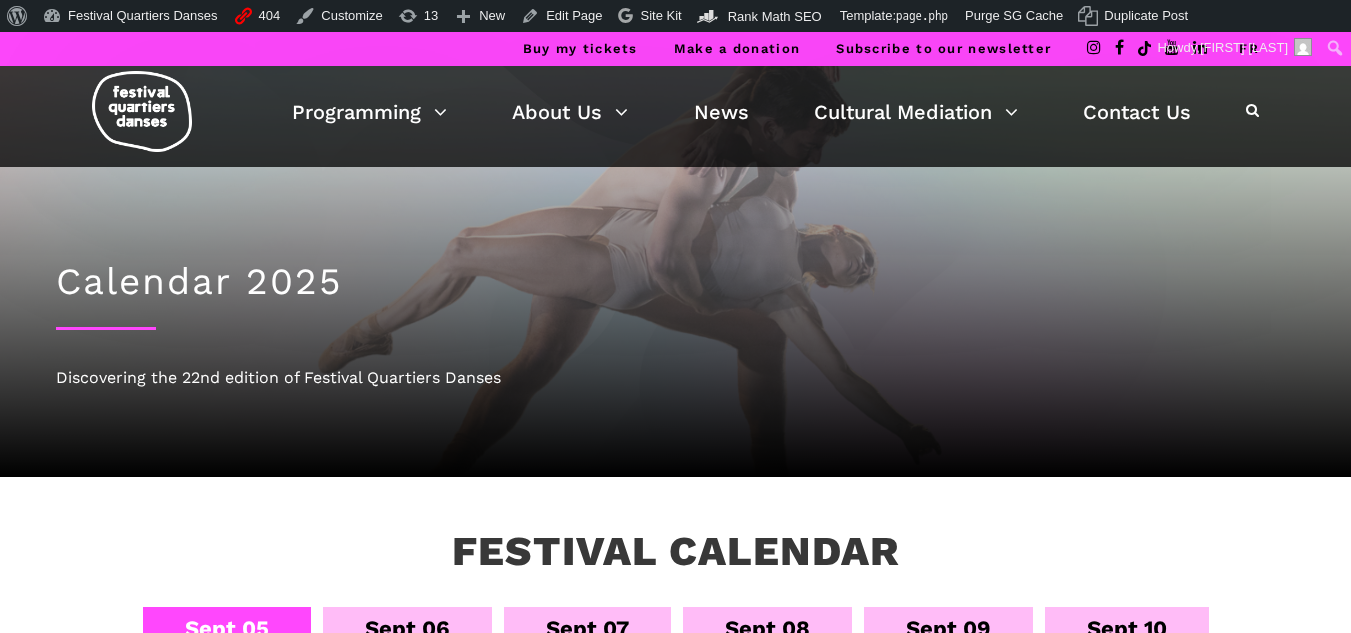 scroll, scrollTop: 0, scrollLeft: 0, axis: both 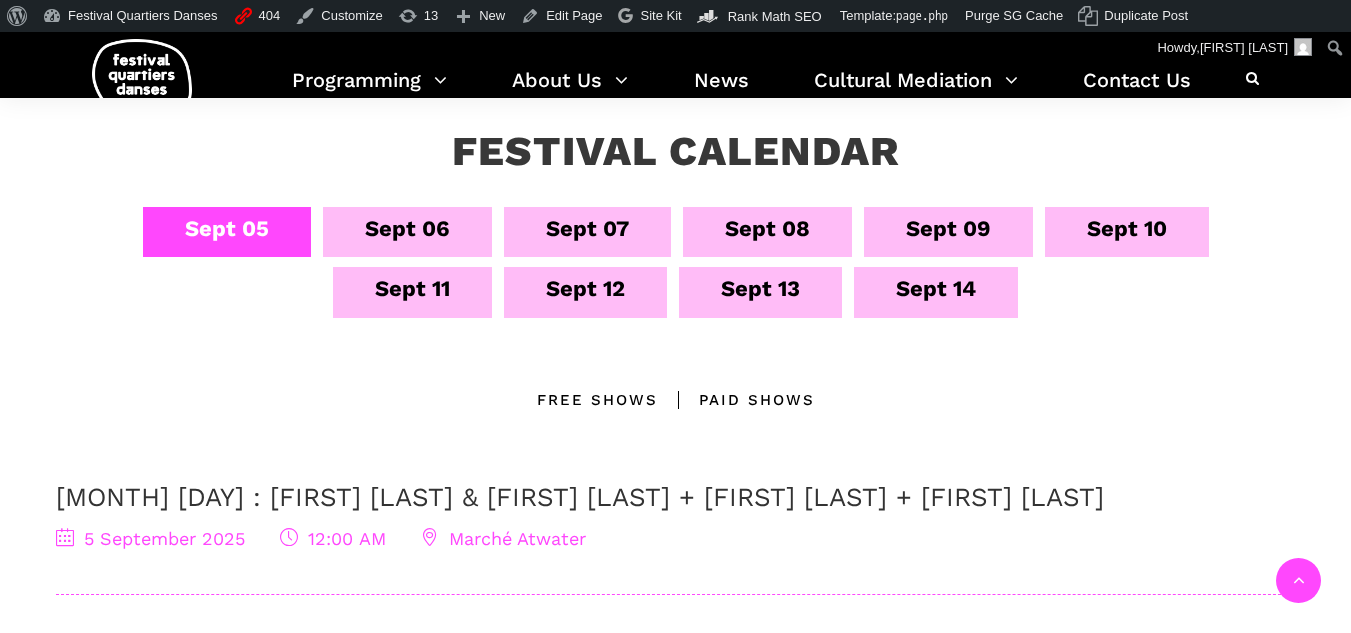 click on "Sept 13" at bounding box center (760, 288) 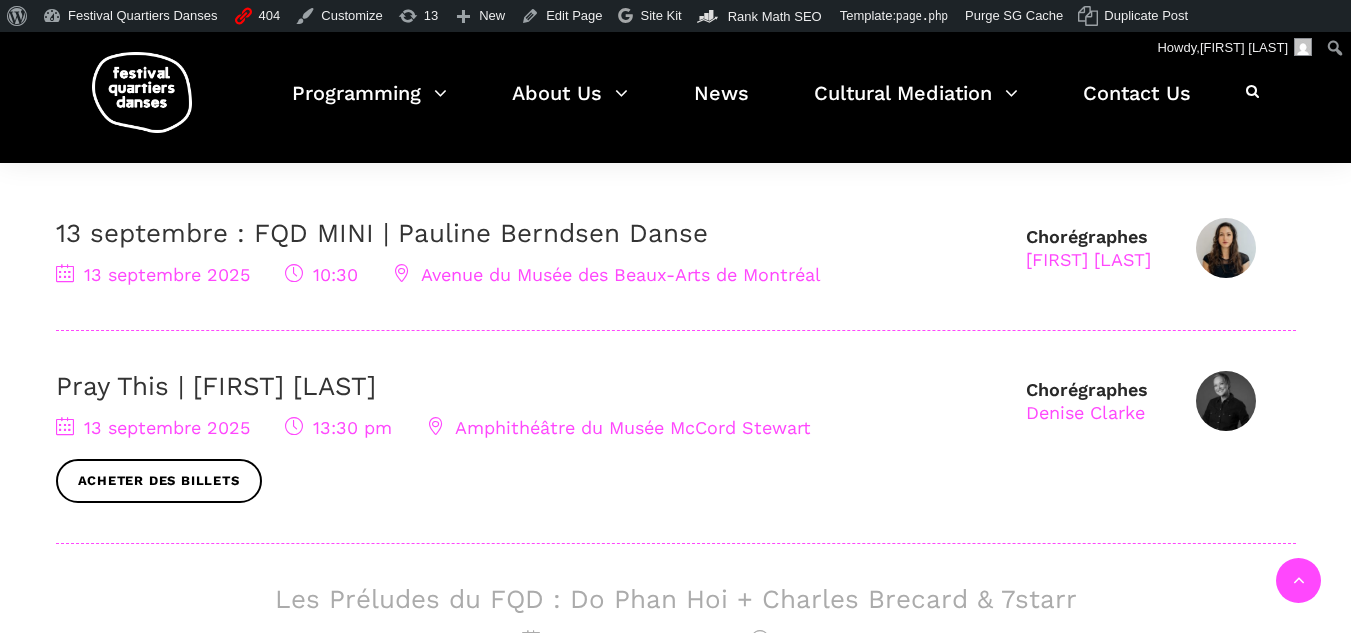 scroll, scrollTop: 500, scrollLeft: 0, axis: vertical 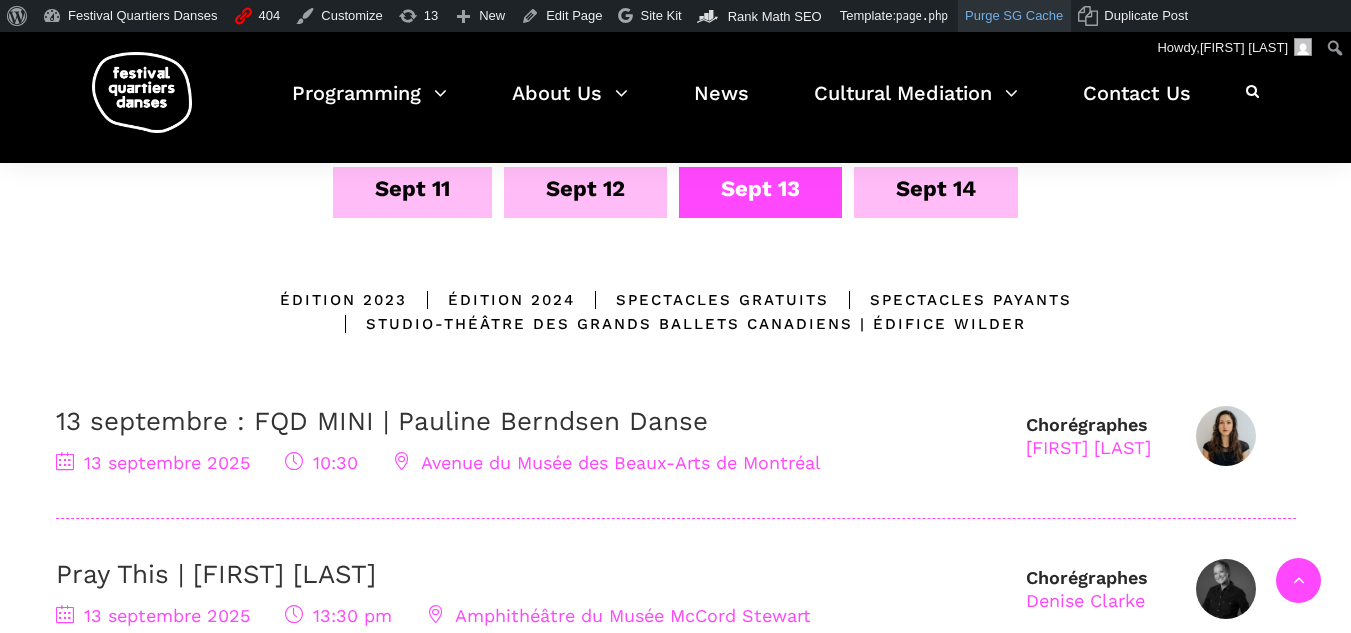 click on "Purge SG Cache" at bounding box center [1014, 16] 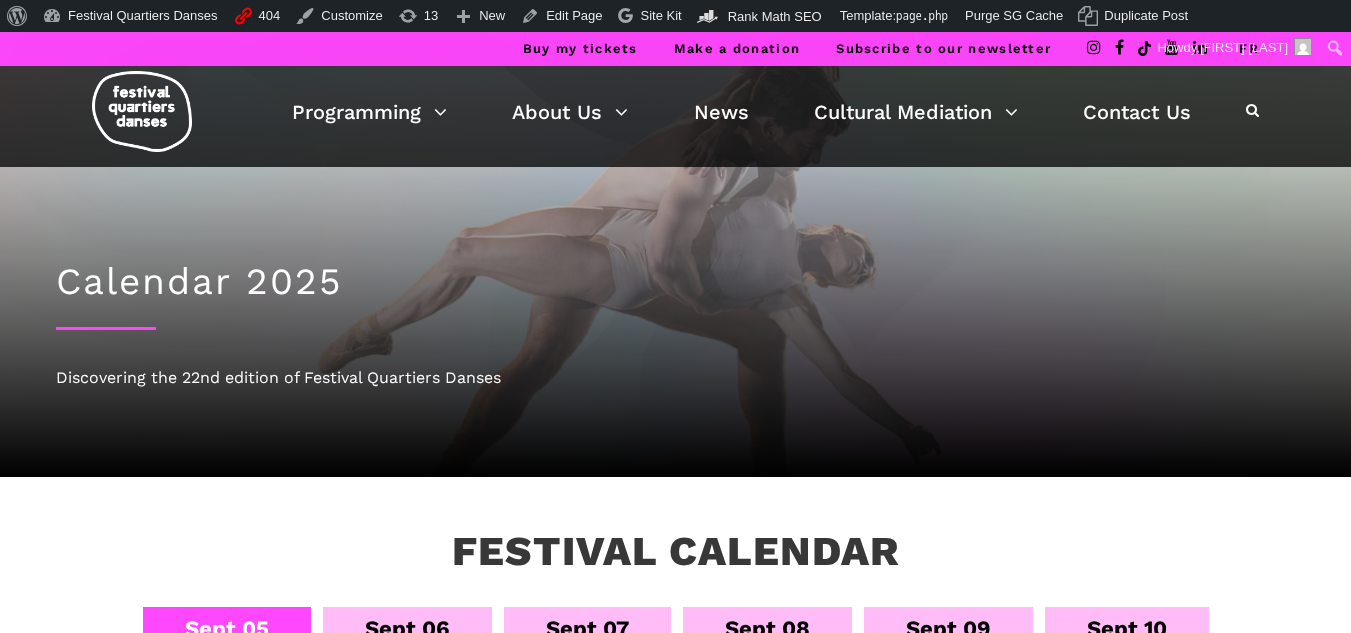 scroll, scrollTop: 0, scrollLeft: 0, axis: both 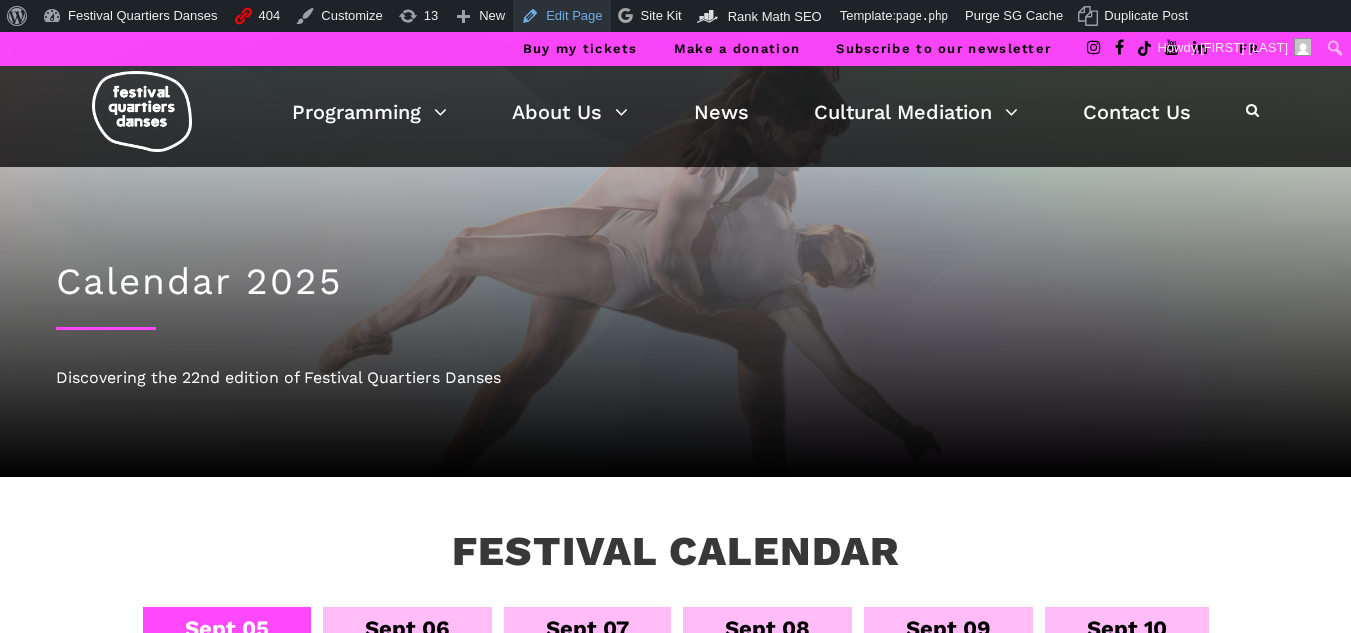 click on "Edit Page" at bounding box center (561, 16) 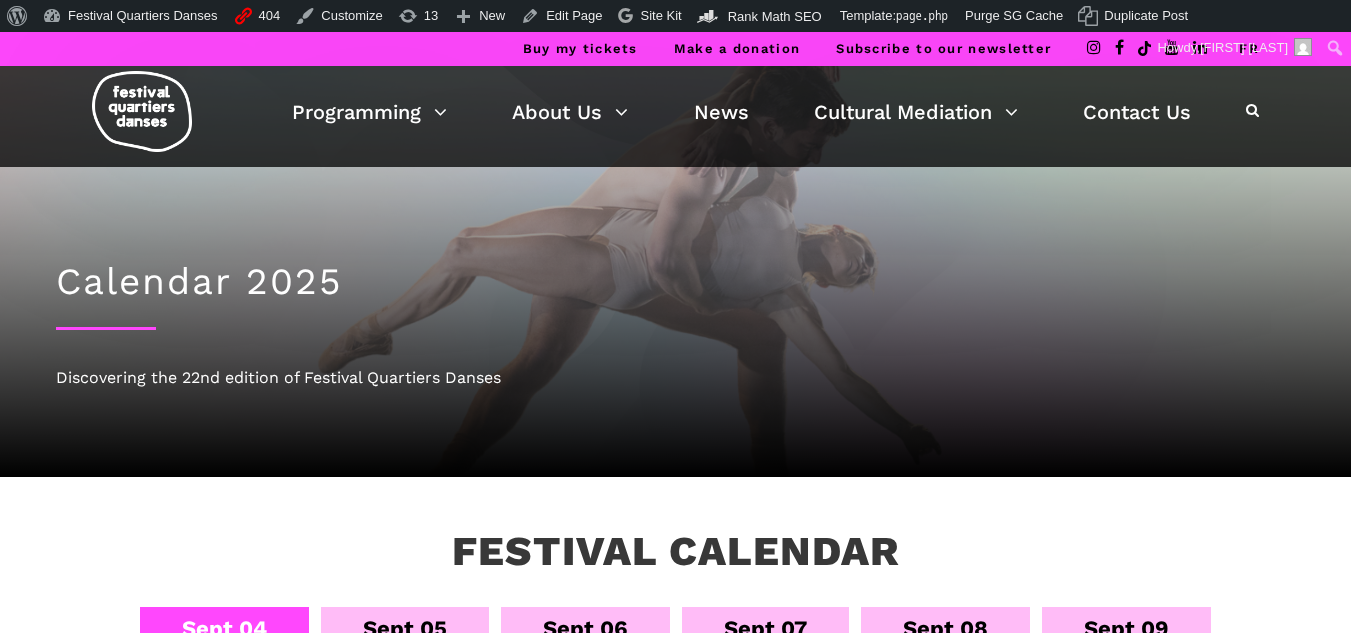 scroll, scrollTop: 300, scrollLeft: 0, axis: vertical 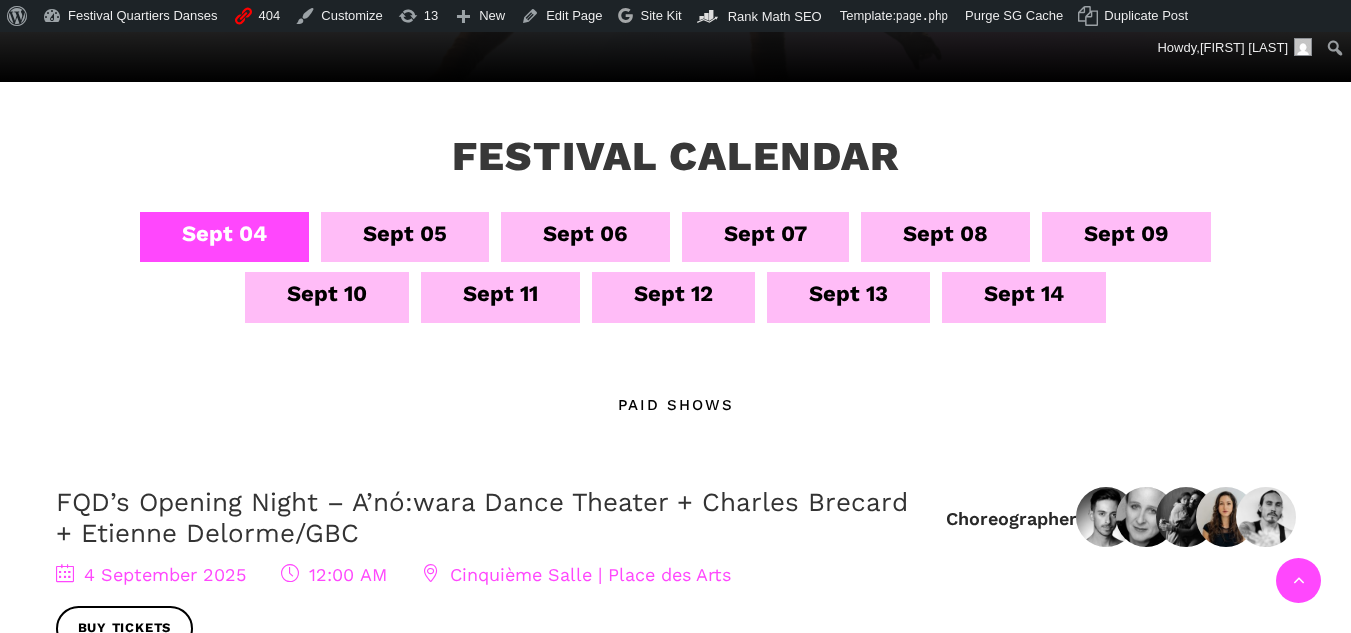 click on "[MONTH] [DAY] [MONTH] [DAY] [MONTH] [DAY] [MONTH] [DAY] [MONTH] [DAY] [MONTH] [DAY] [MONTH] [DAY] [MONTH] [DAY] [MONTH] [DAY] [MONTH] [DAY] [MONTH] [DAY] All Locations Paid shows Choreographers [NAME] [NAME] [NAME] [NAME] [NAME] [NAME] [NAME] + [NAME] [NAME] + [NAME] [NAME]/GBC [DAY] [MONTH] [YEAR] [TIME] [LOCATION] Buy tickets" at bounding box center (676, 466) 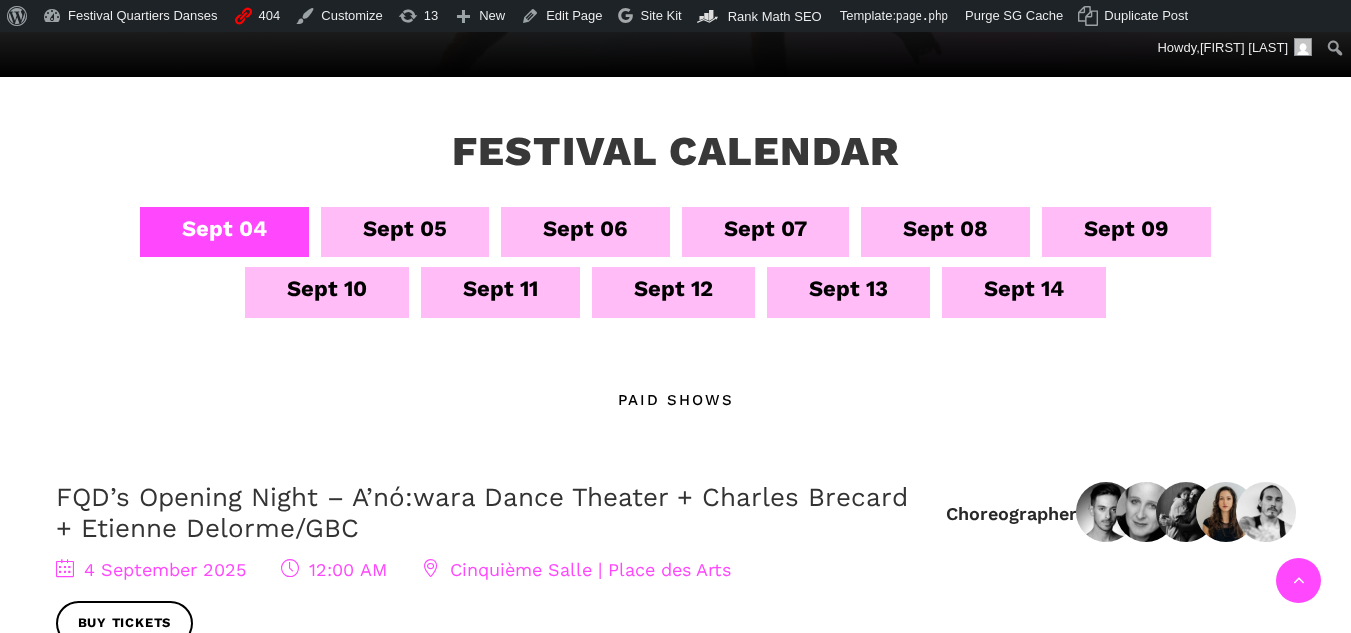 click on "Sept 11" at bounding box center [500, 292] 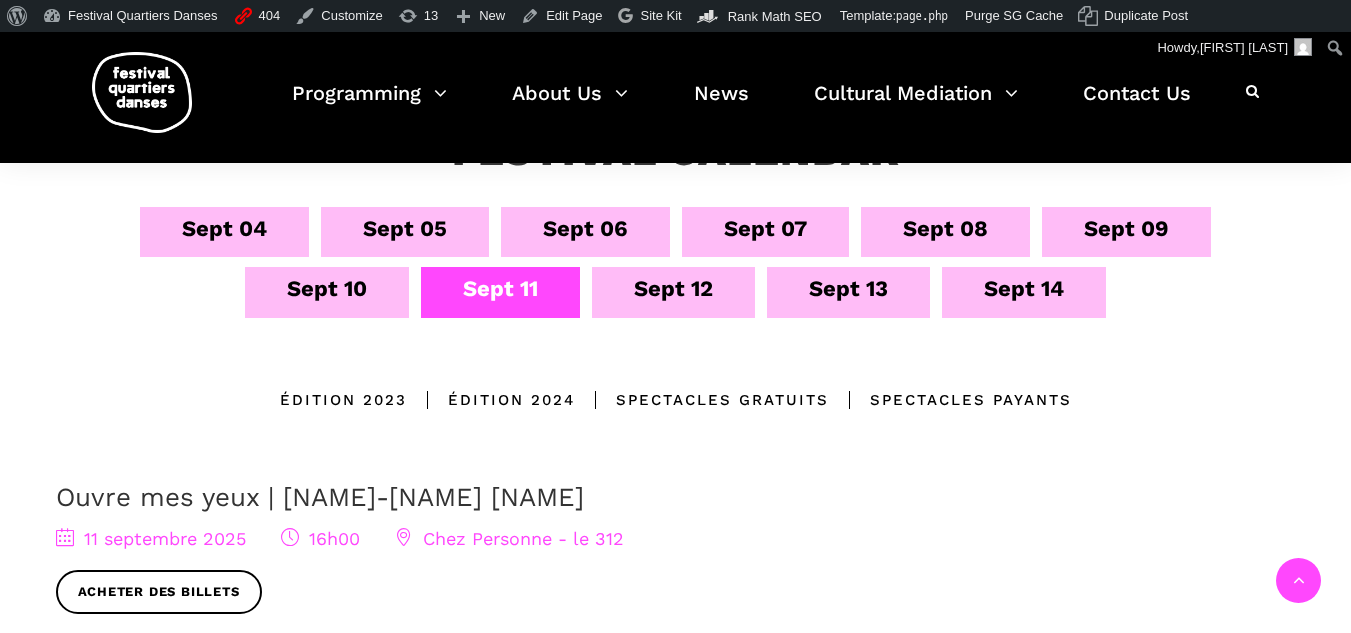 click on "Sept 06" at bounding box center (585, 228) 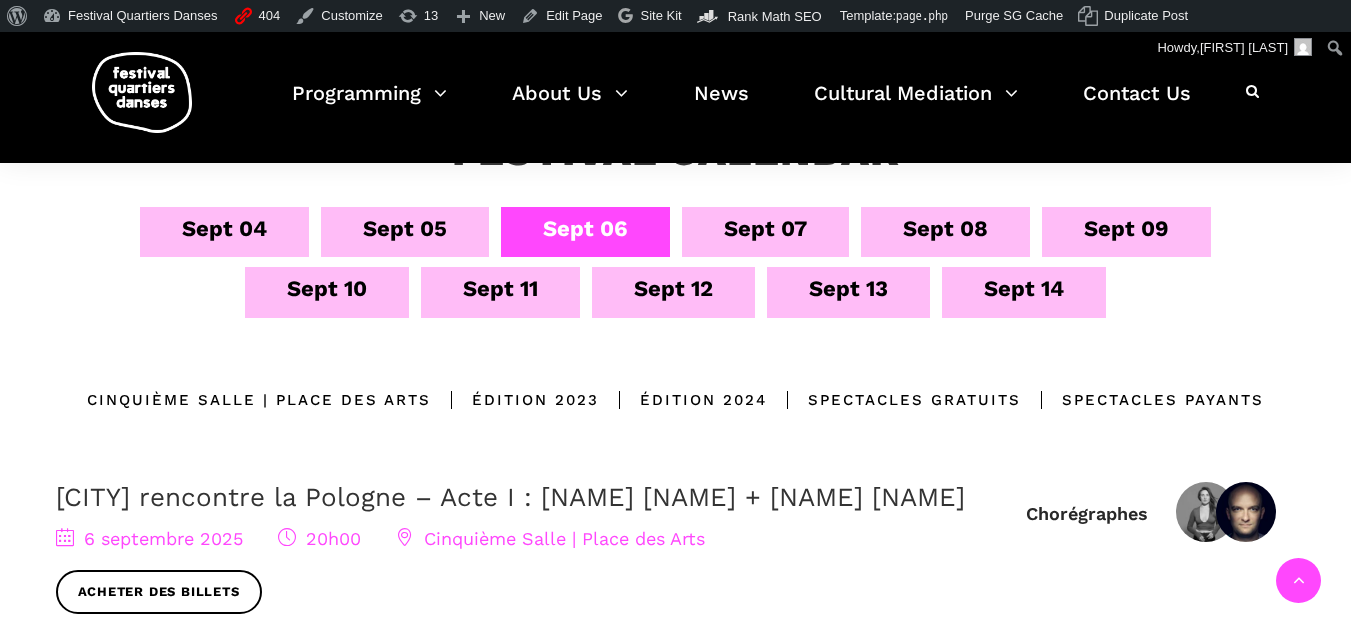 click on "Sept 11" at bounding box center [500, 292] 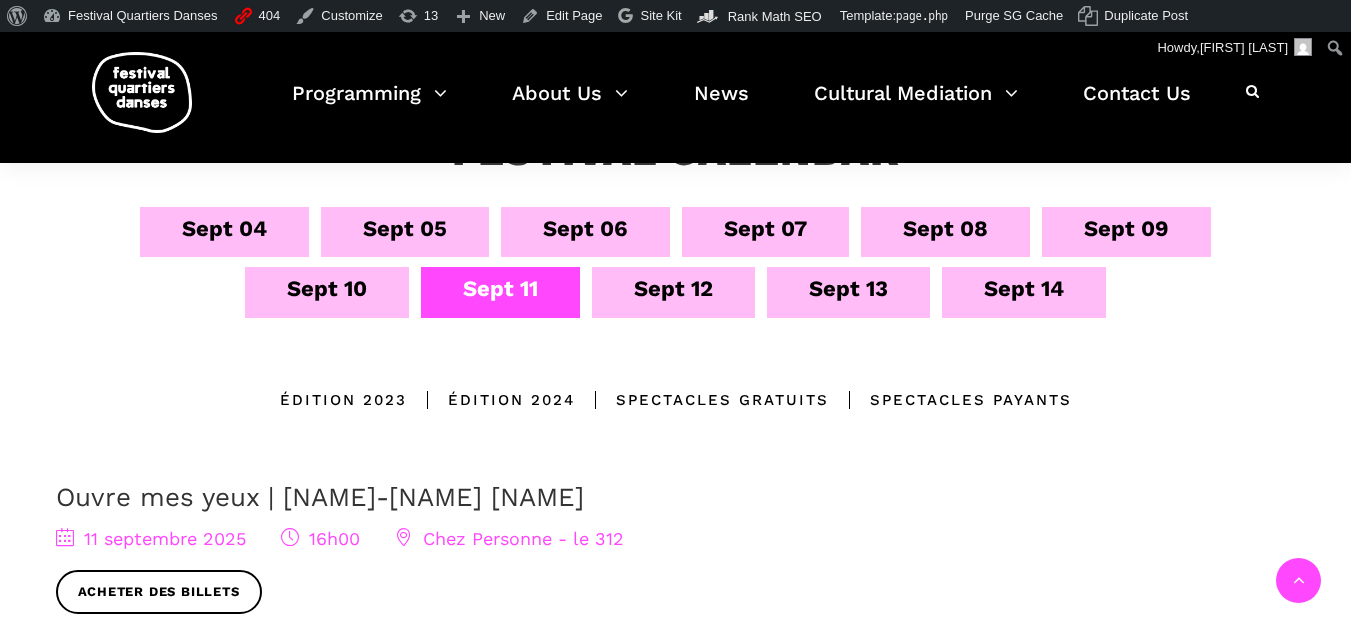click on "Sept 10" at bounding box center (327, 292) 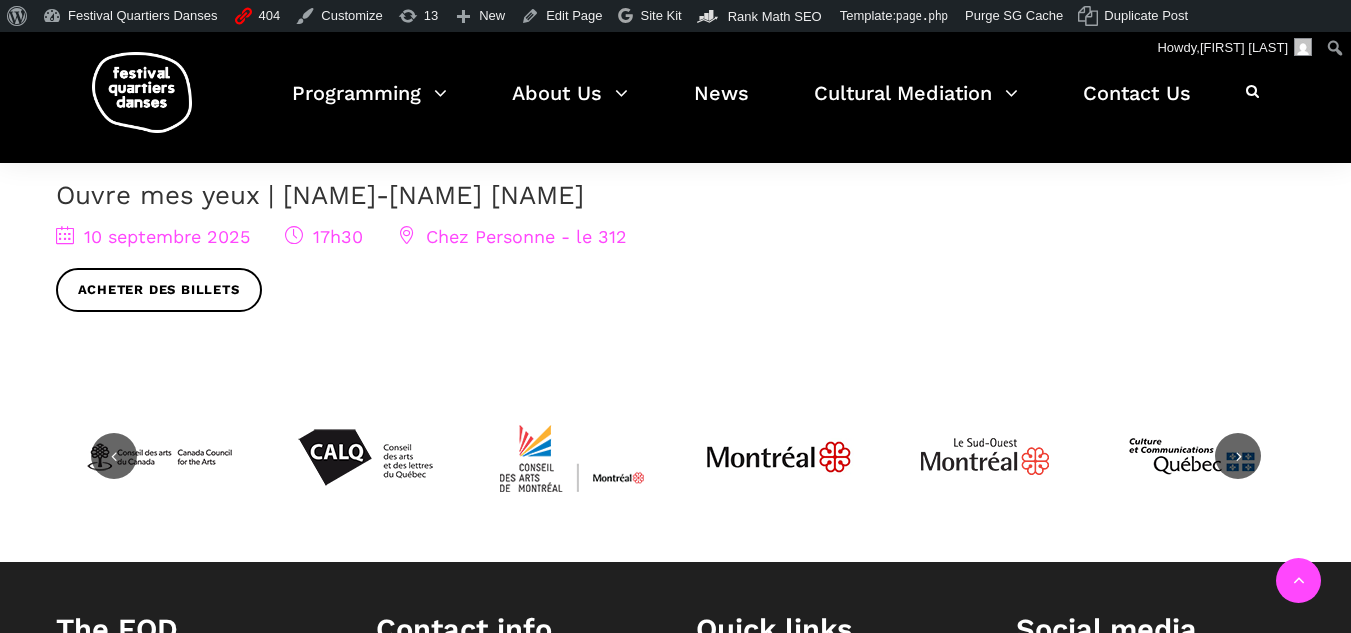 scroll, scrollTop: 500, scrollLeft: 0, axis: vertical 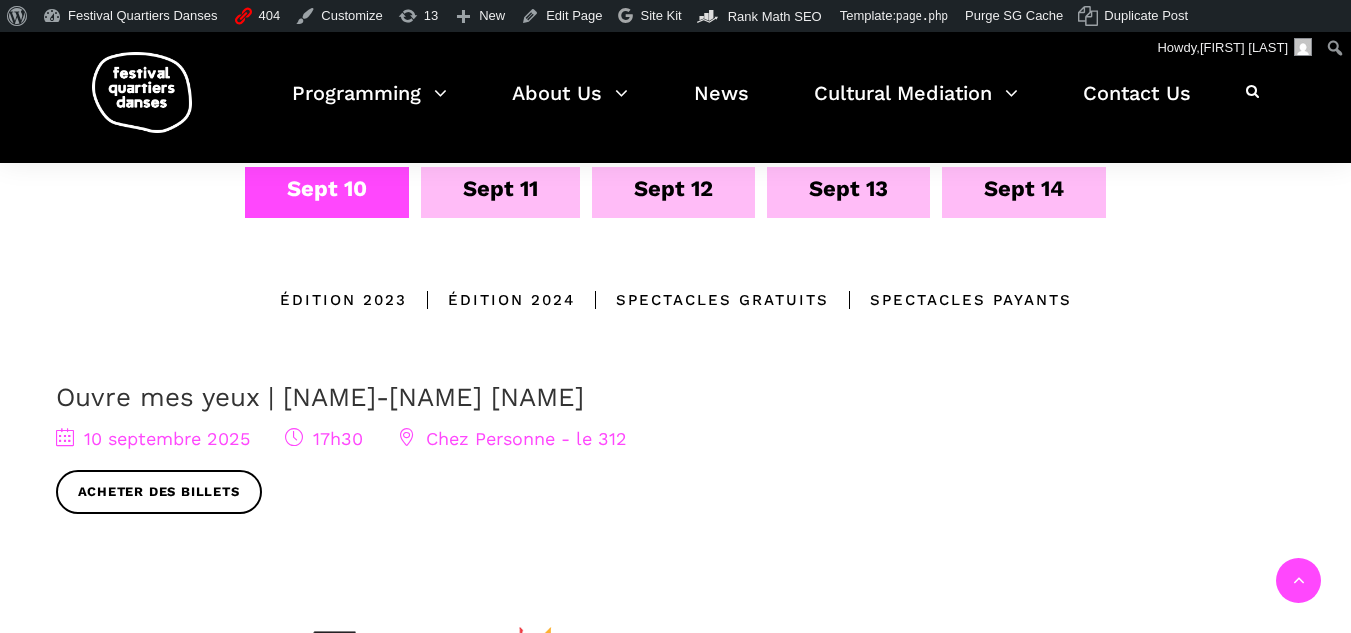 click on "Sept 04 Sept 05 Sept 06 Sept 07 Sept 08 Sept 09 Sept 10 Sept 11 Sept 12 Sept 13 Sept 14" at bounding box center [676, 167] 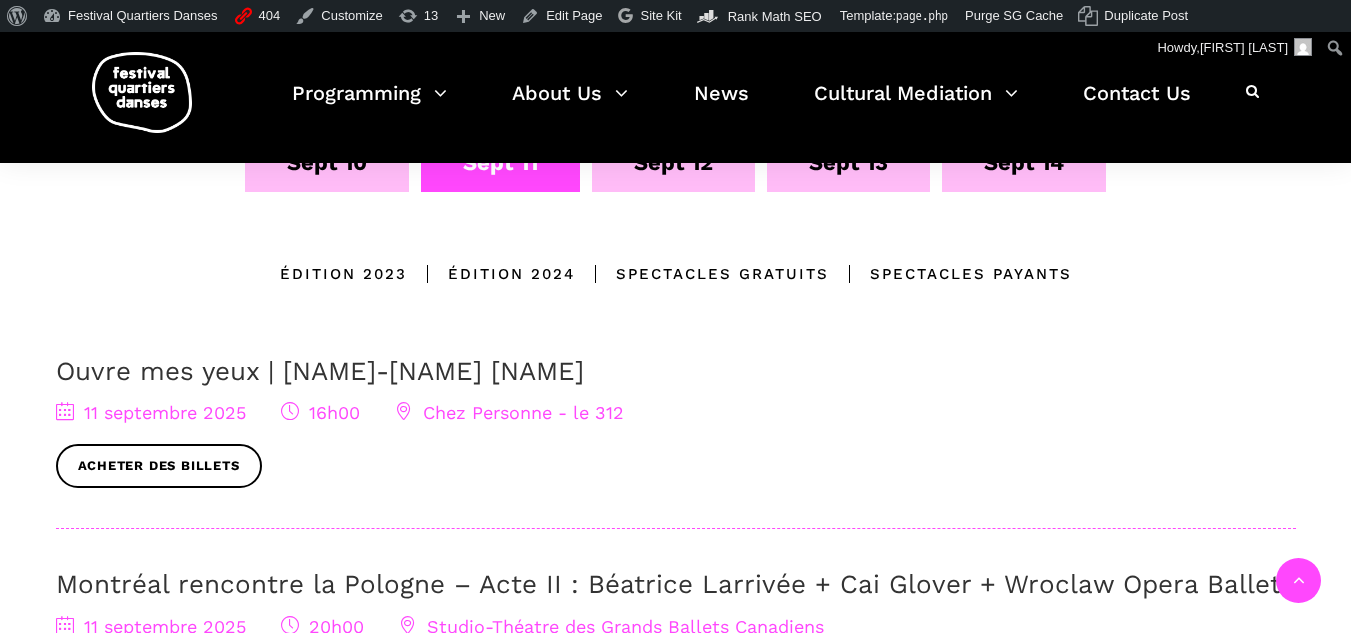 scroll, scrollTop: 500, scrollLeft: 0, axis: vertical 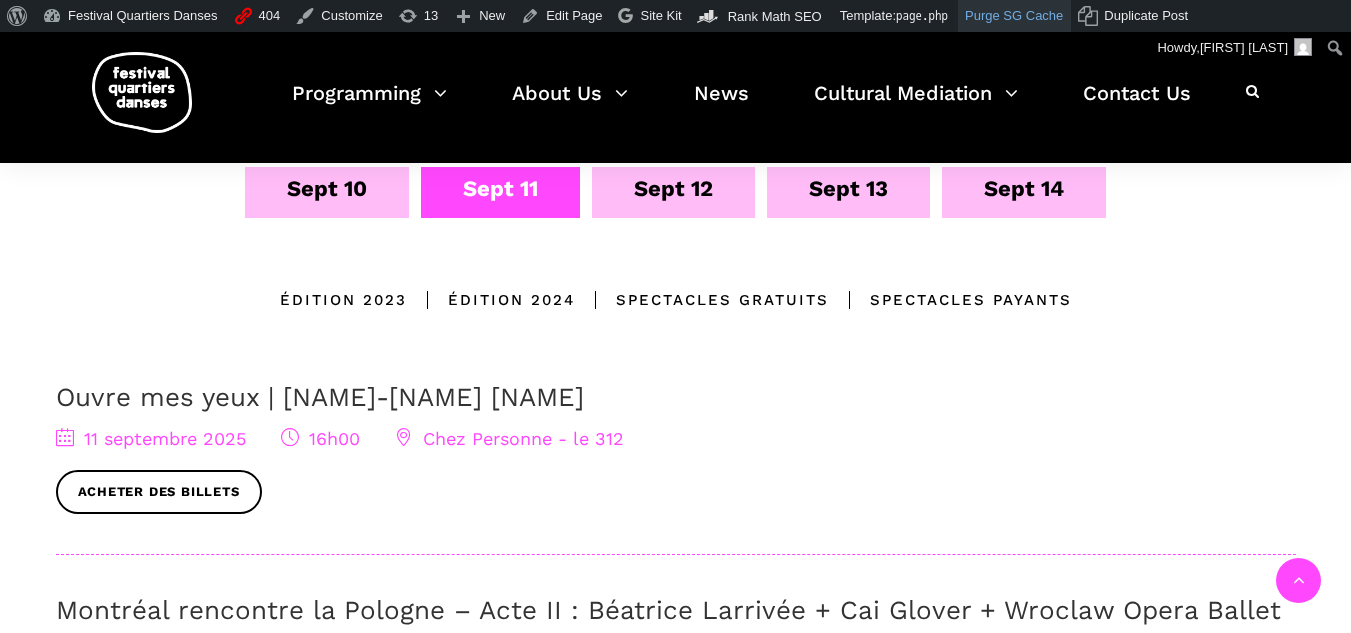click on "Purge SG Cache" at bounding box center (1014, 16) 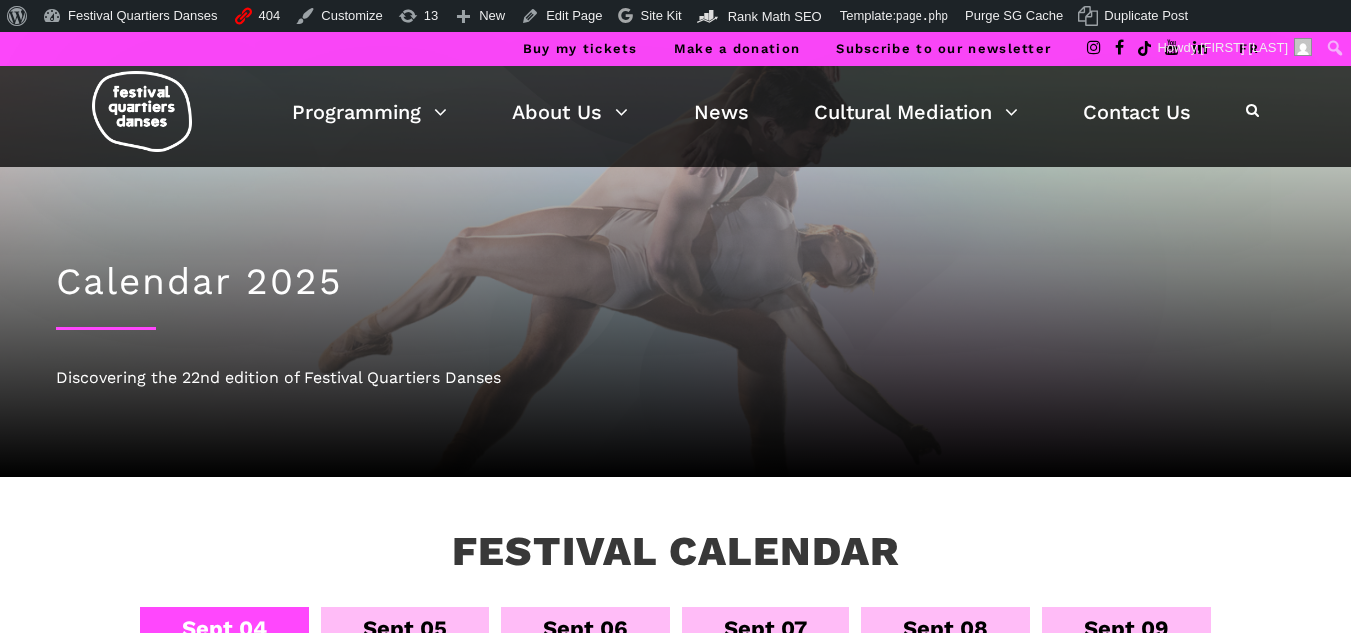 scroll, scrollTop: 0, scrollLeft: 0, axis: both 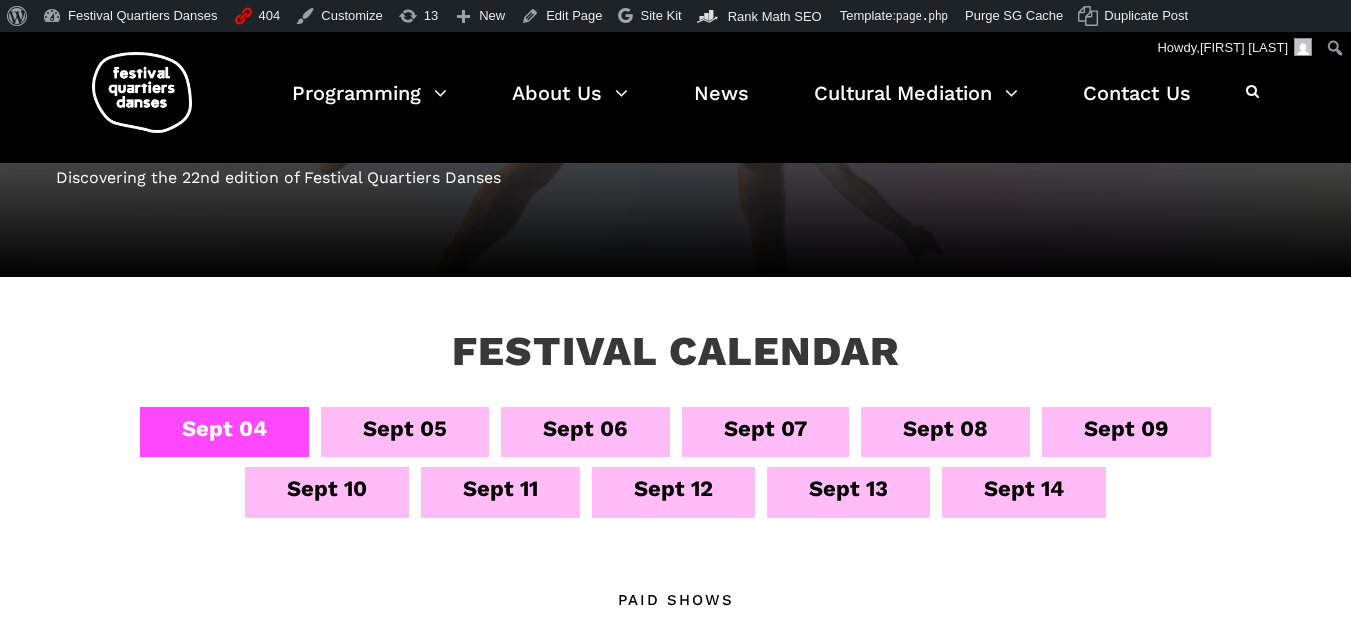 click on "Sept 05" at bounding box center (405, 432) 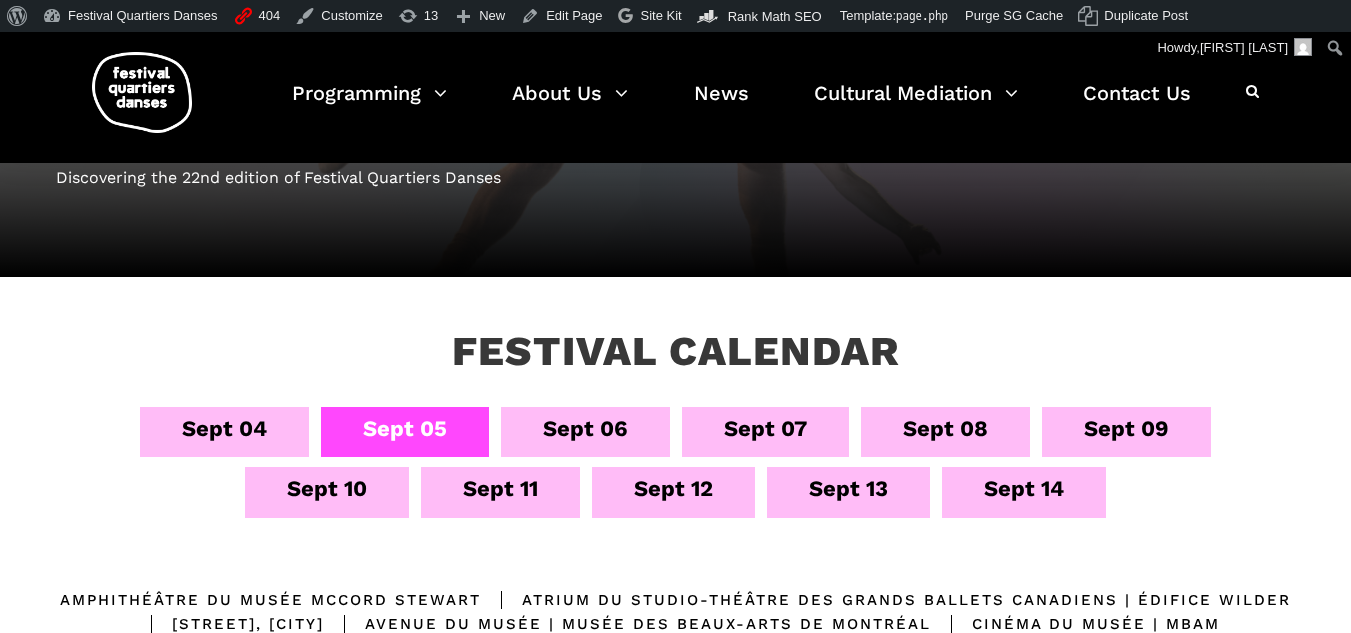 click on "Sept 06" at bounding box center (585, 428) 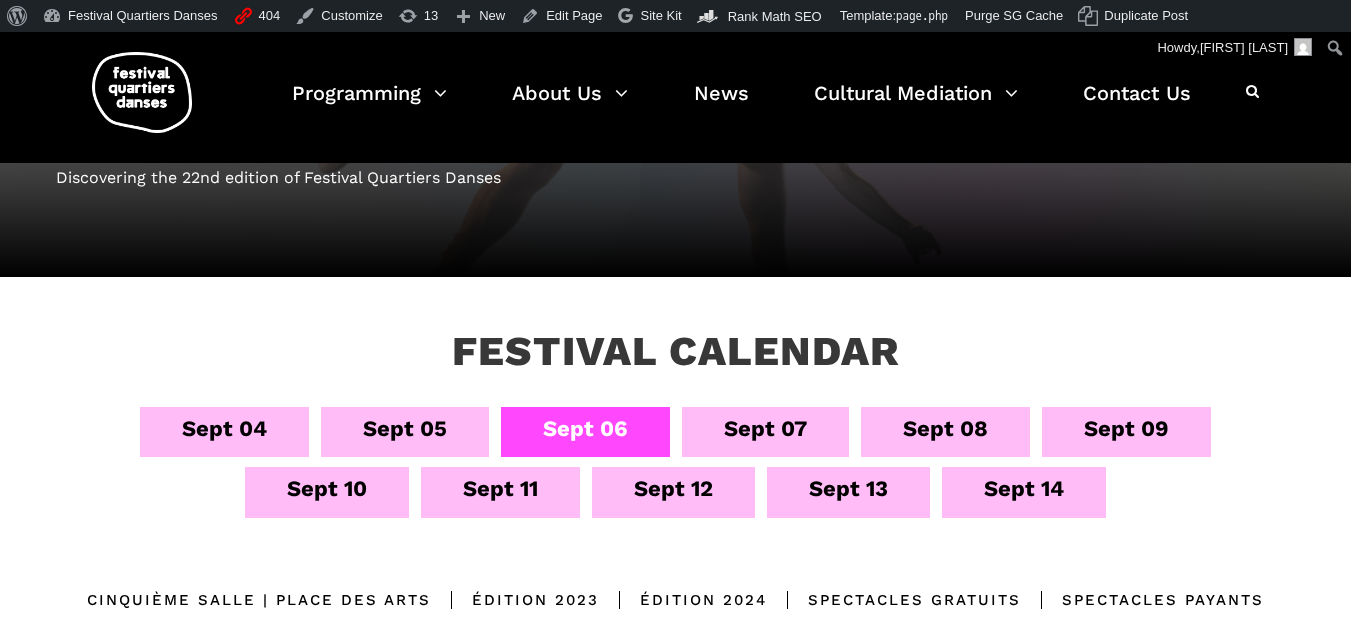 click on "Sept 07" at bounding box center (765, 428) 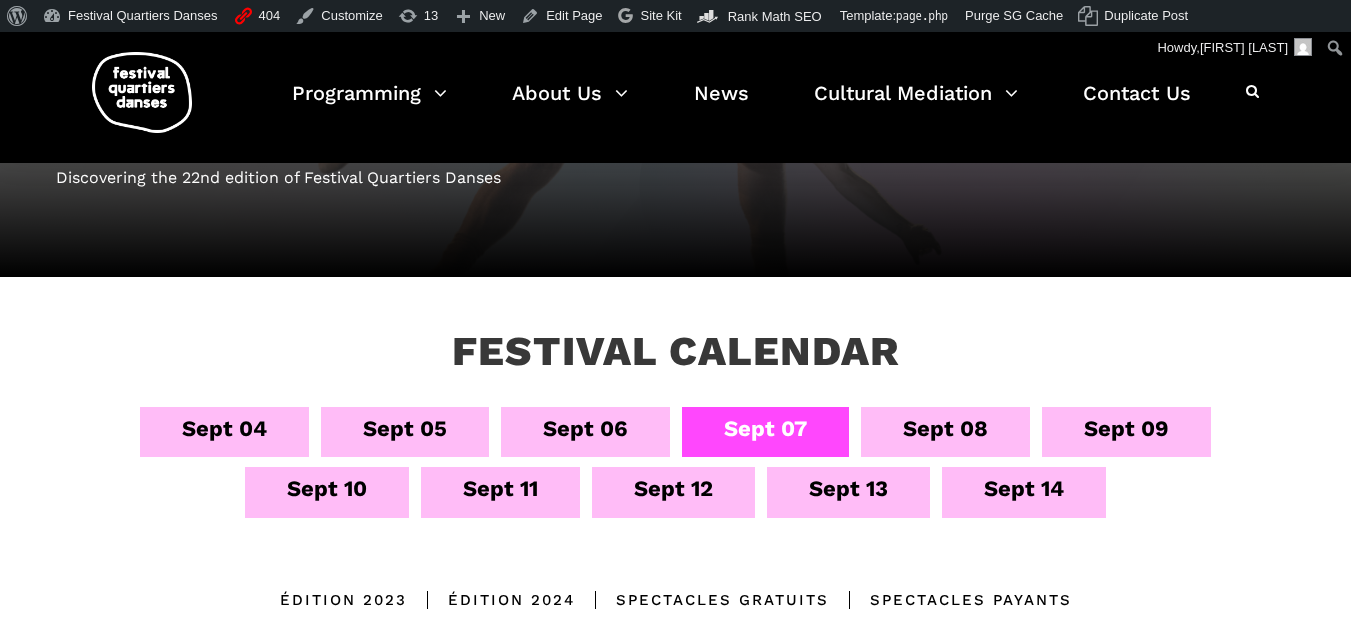 click on "Sept 05" at bounding box center [405, 428] 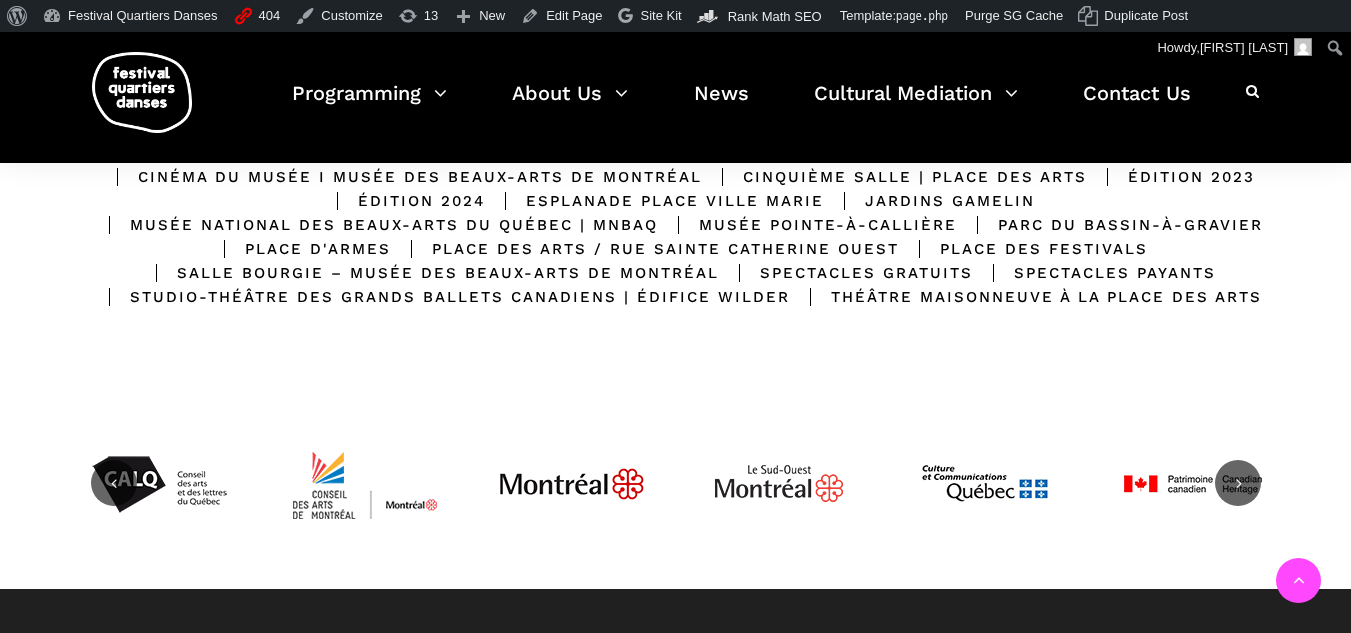 scroll, scrollTop: 500, scrollLeft: 0, axis: vertical 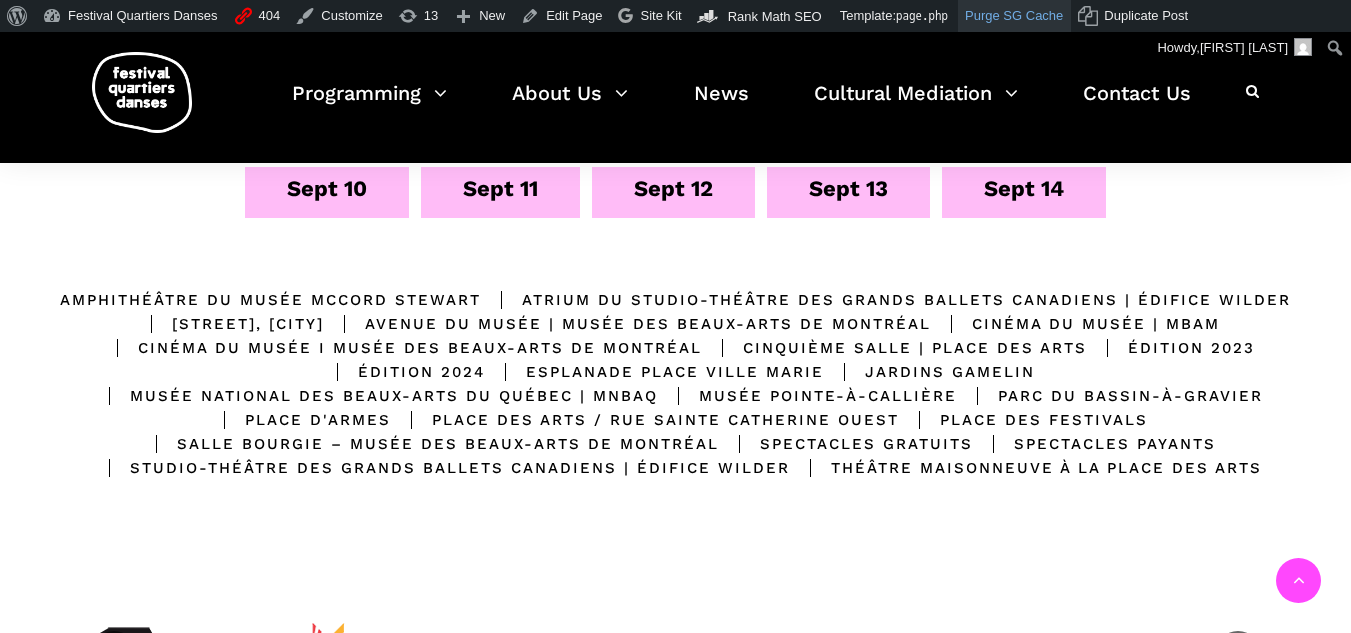 click on "Purge SG Cache" at bounding box center (1014, 16) 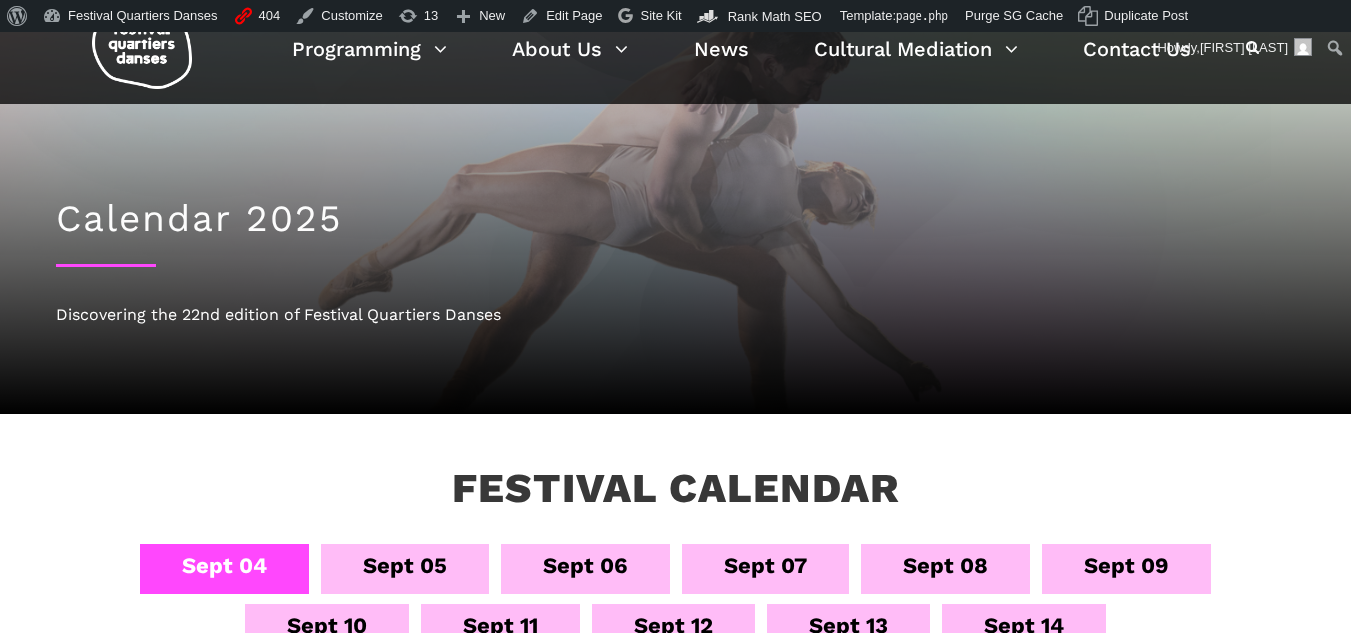 scroll, scrollTop: 200, scrollLeft: 0, axis: vertical 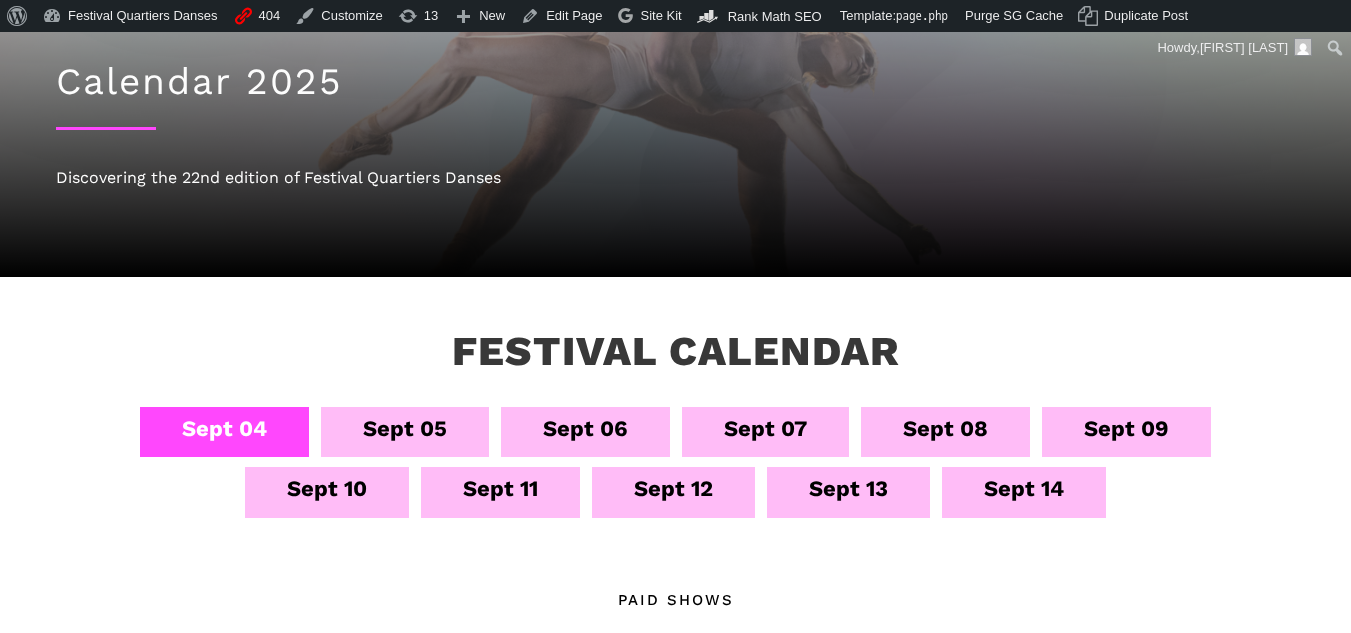 click on "Sept 05" at bounding box center [405, 428] 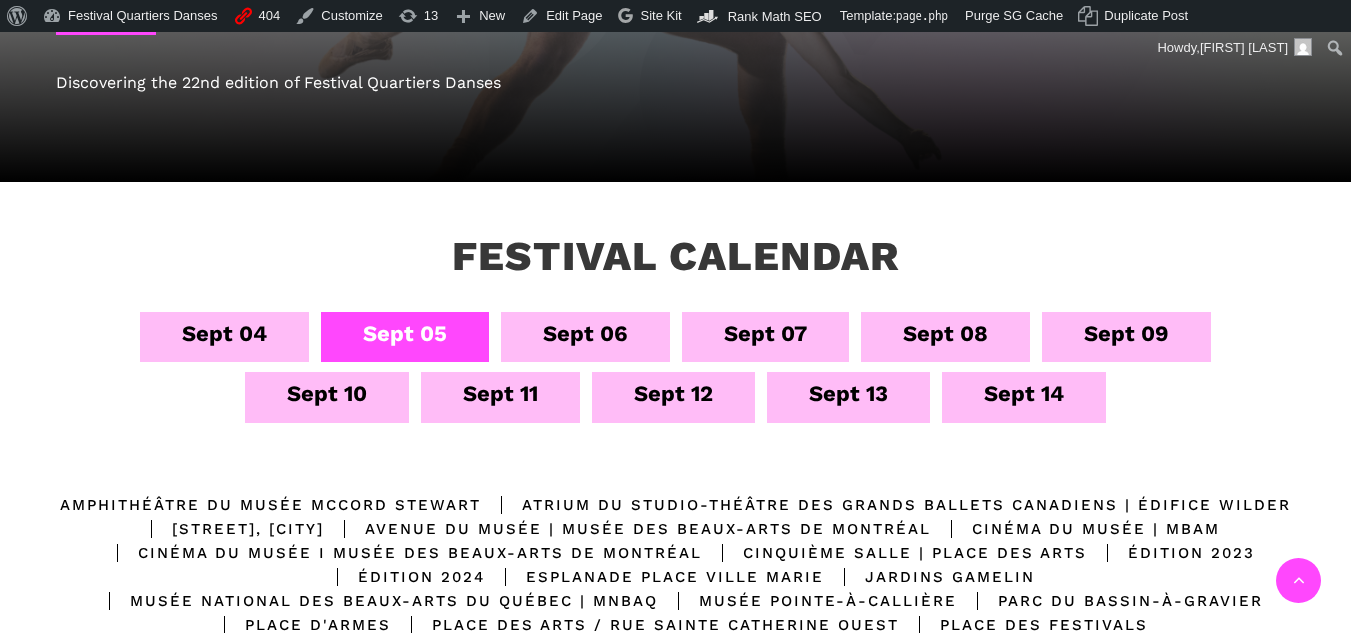 scroll, scrollTop: 500, scrollLeft: 0, axis: vertical 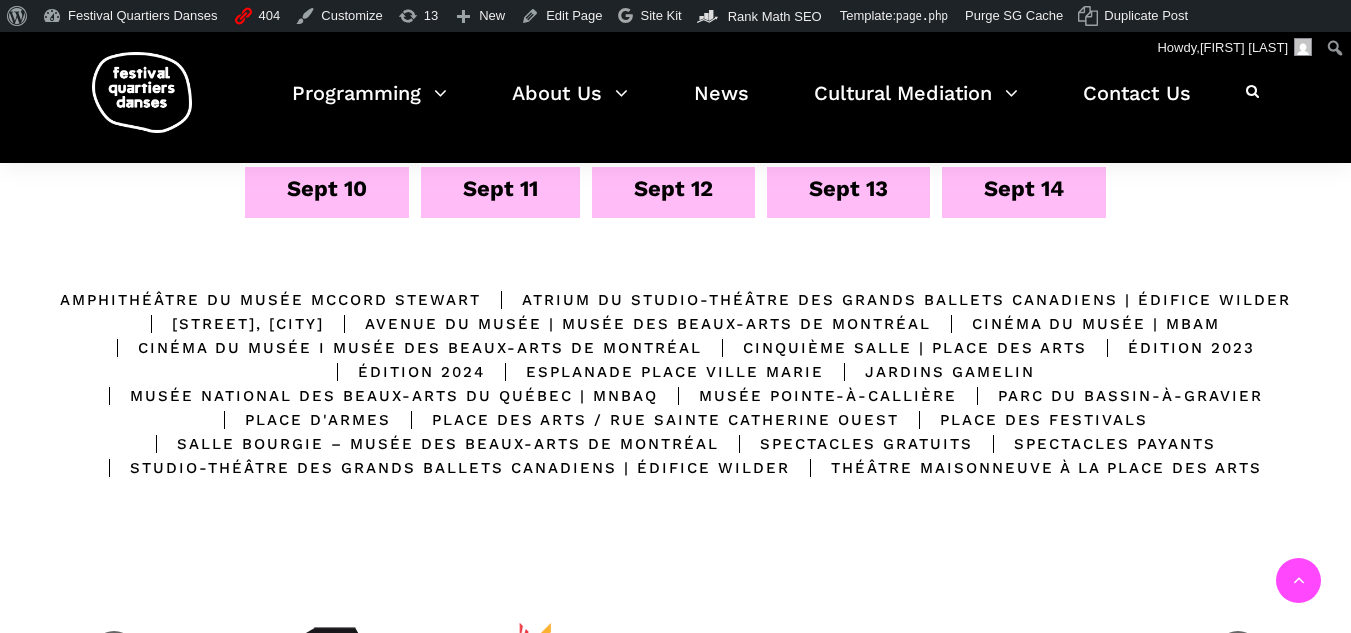 click on "Sept 11" at bounding box center (500, 192) 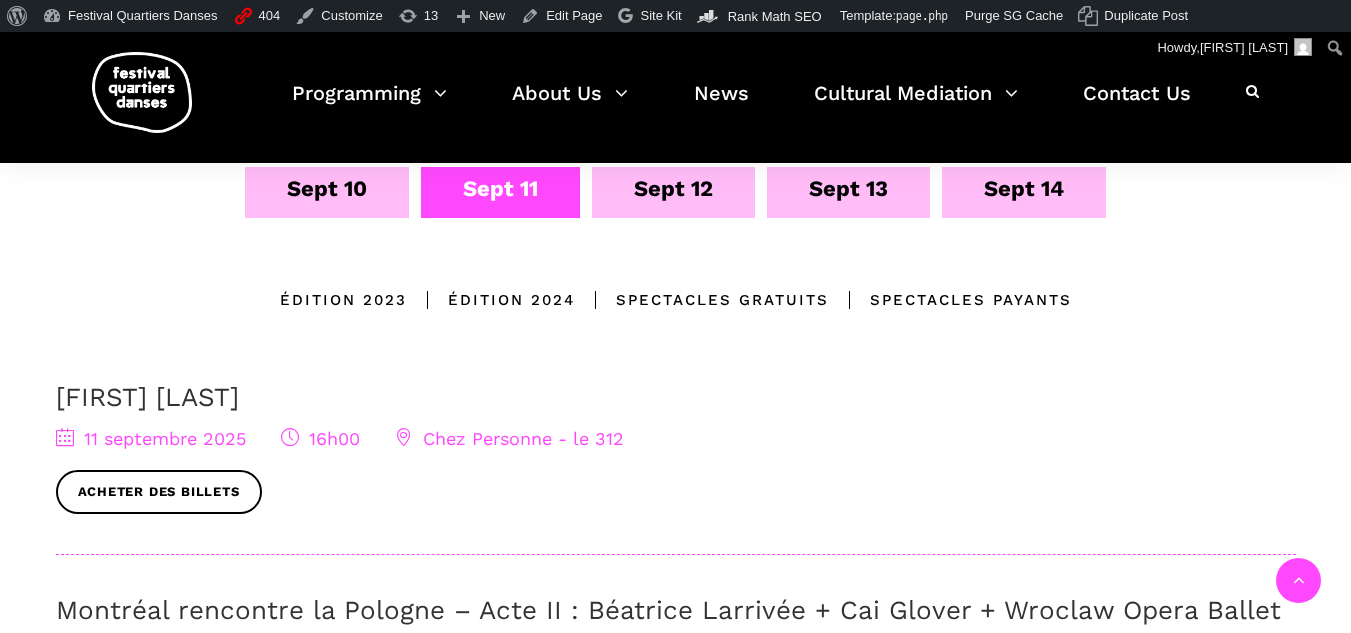 click on "Sept 12" at bounding box center (673, 188) 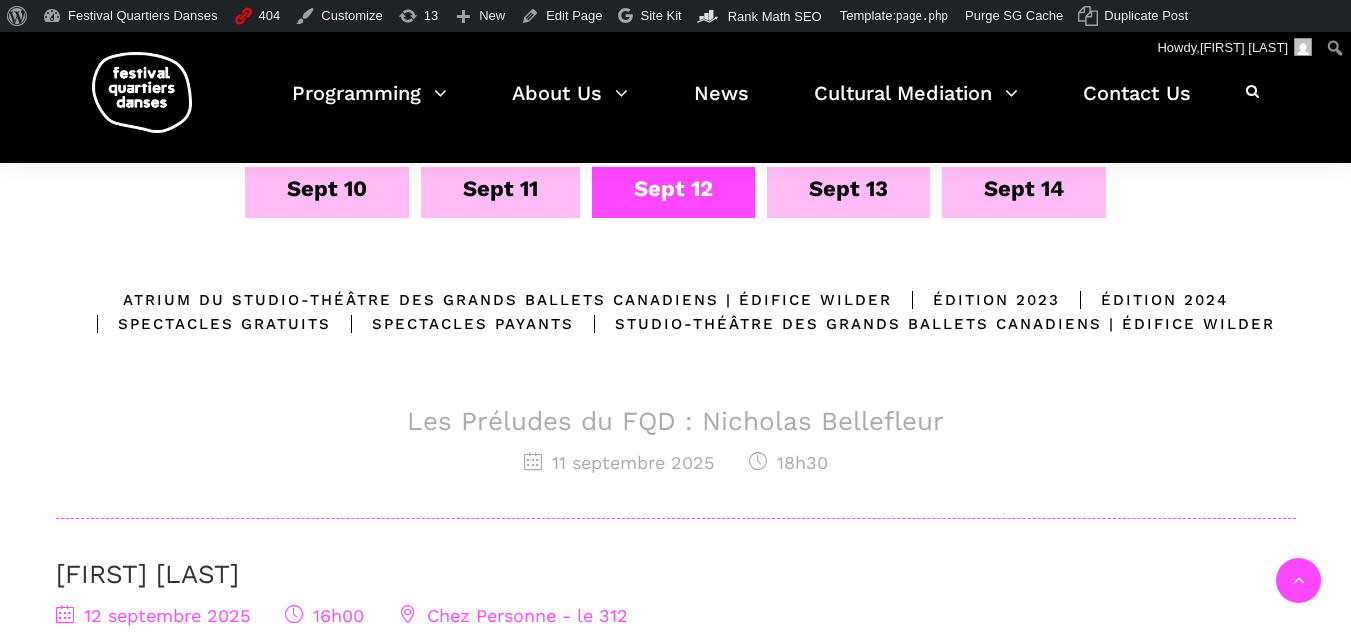 click on "Sept 13" at bounding box center [848, 188] 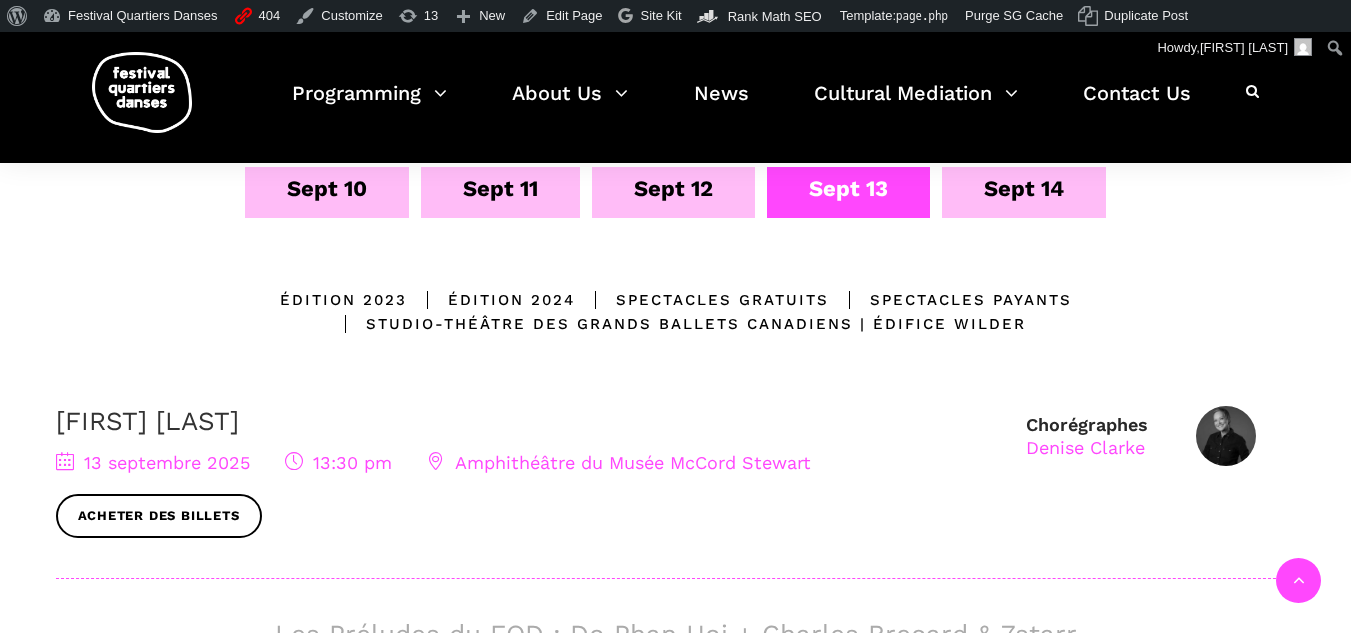 click on "Sept 14" at bounding box center (1024, 192) 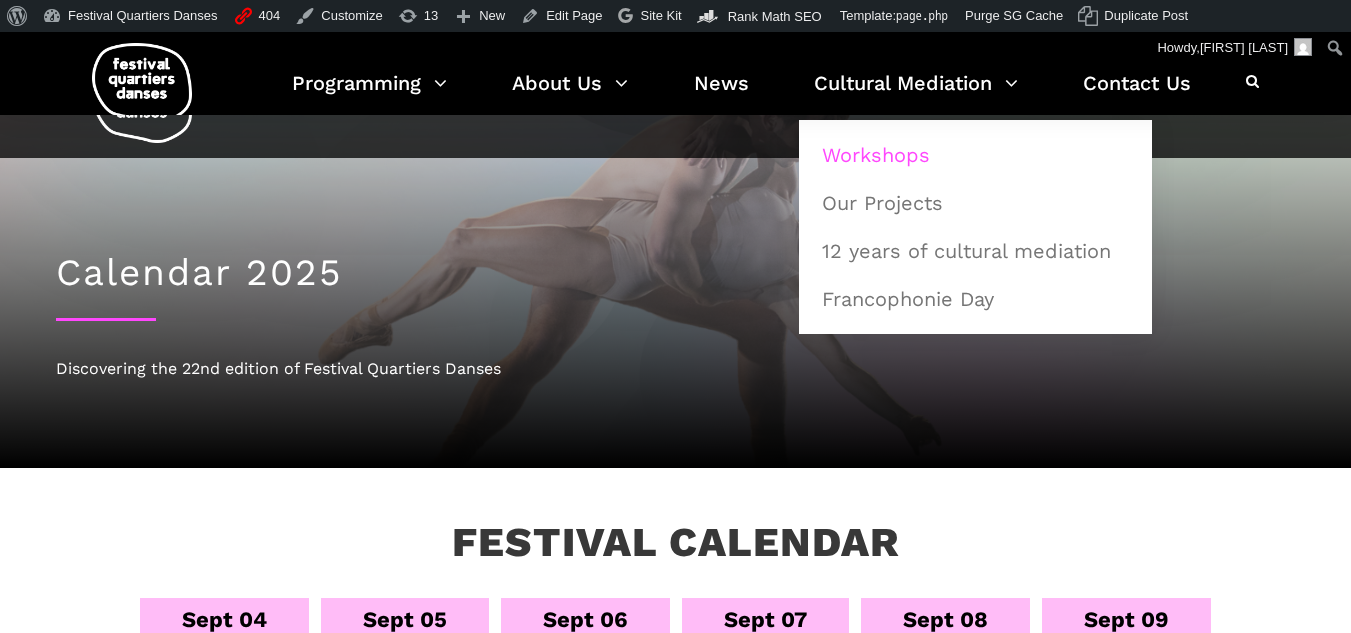 scroll, scrollTop: 0, scrollLeft: 0, axis: both 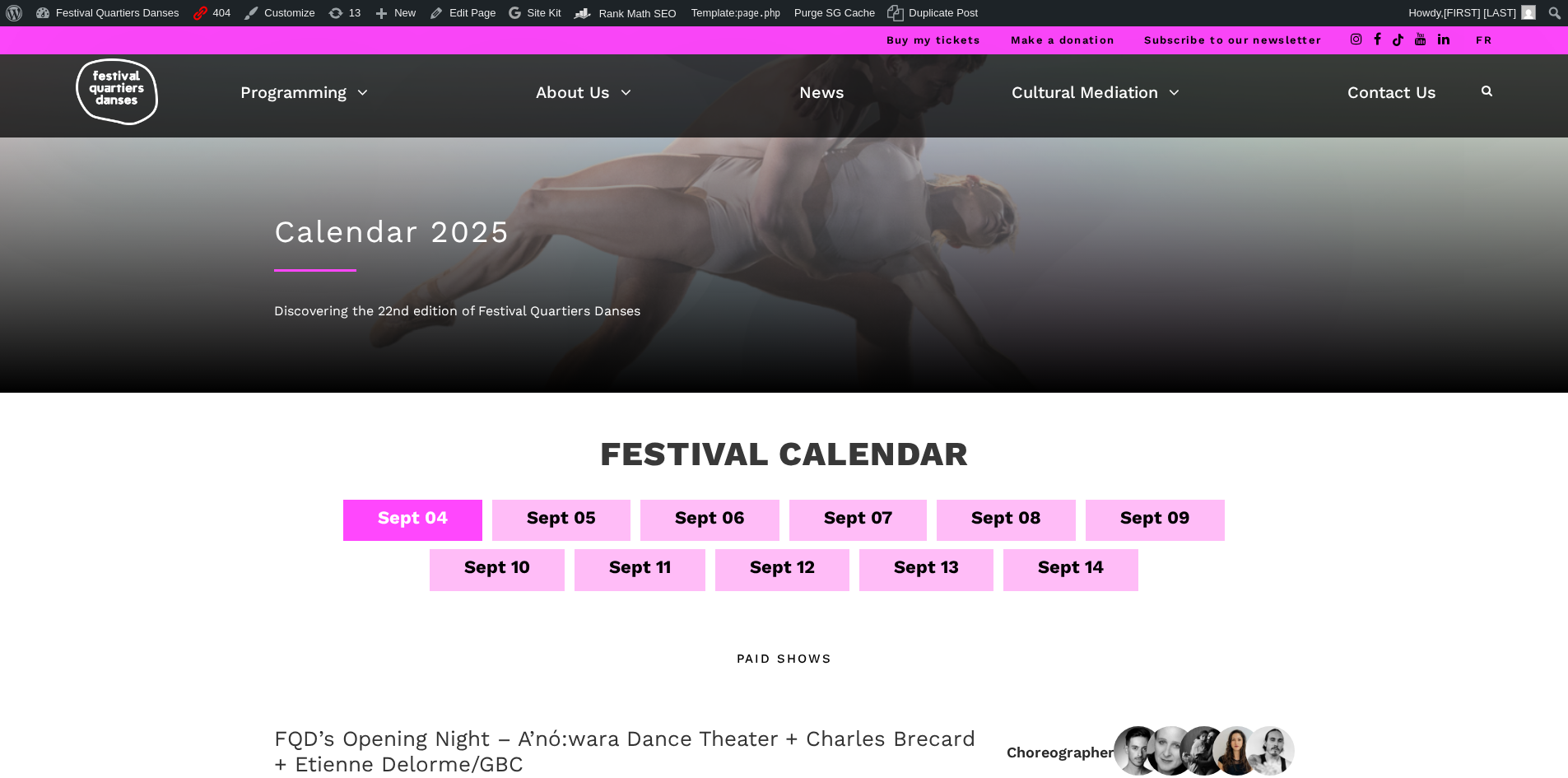 click on "FR" at bounding box center [1484, 40] 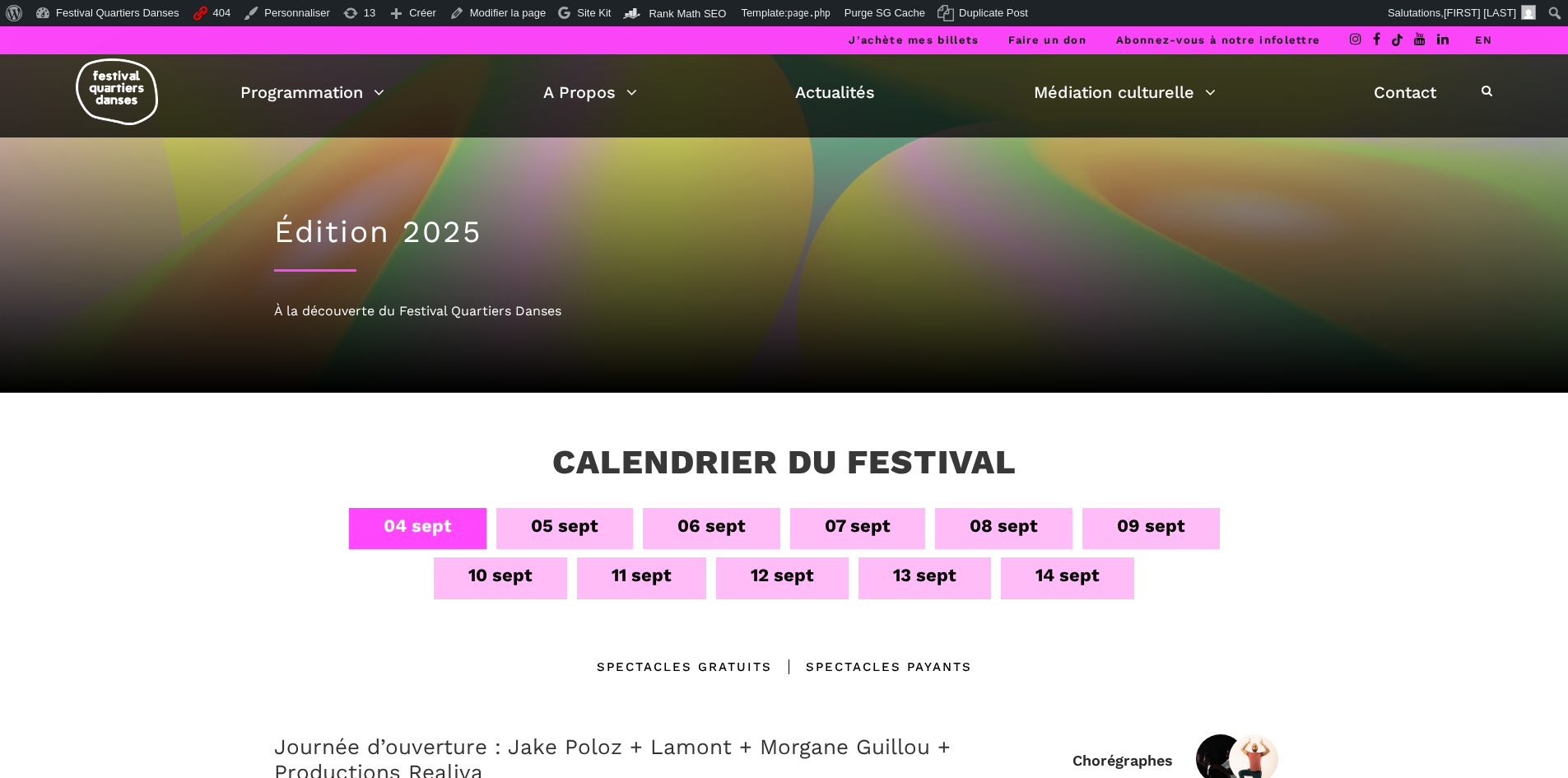 scroll, scrollTop: 0, scrollLeft: 0, axis: both 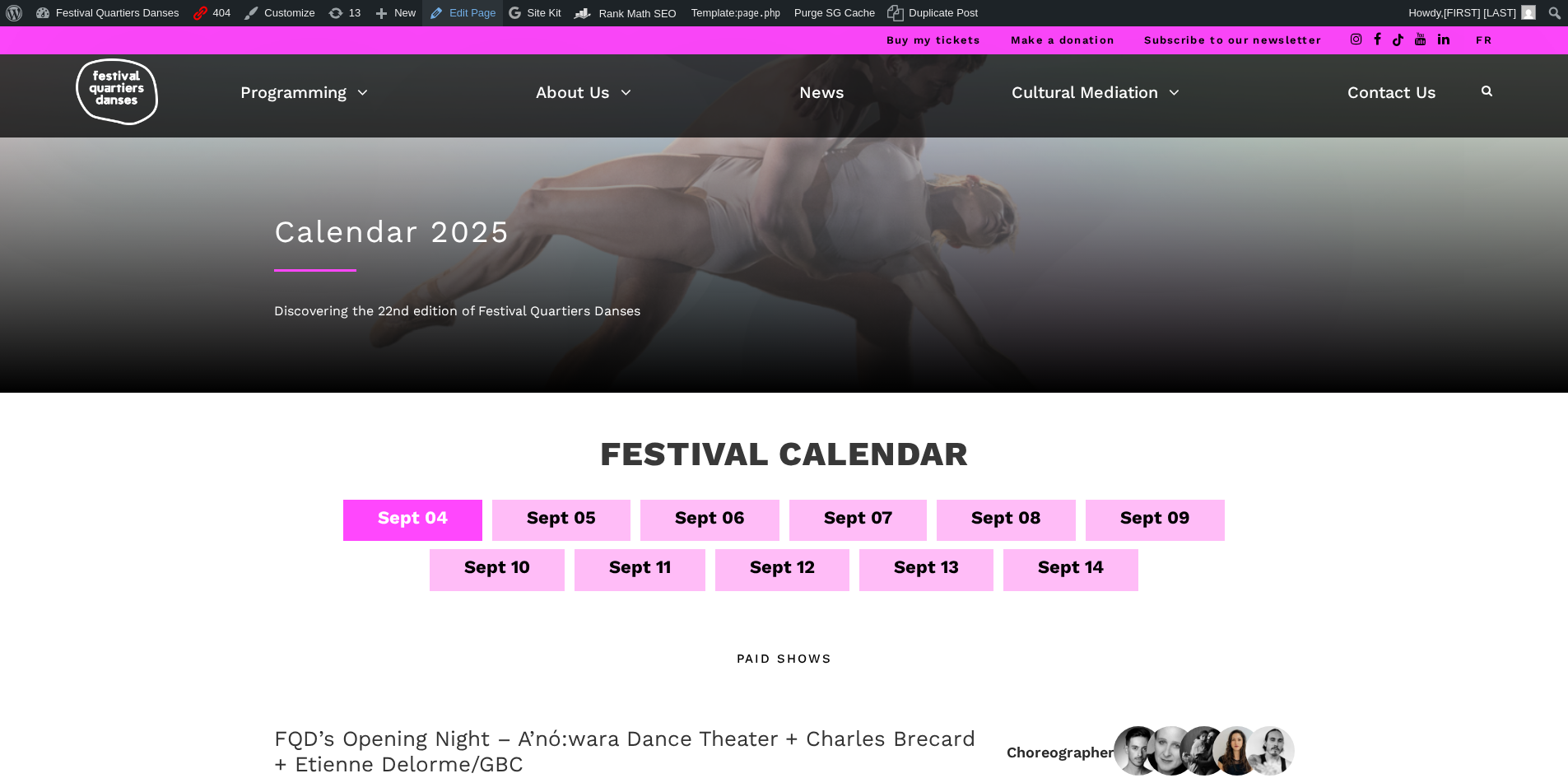 click on "Edit Page" at bounding box center (462, 13) 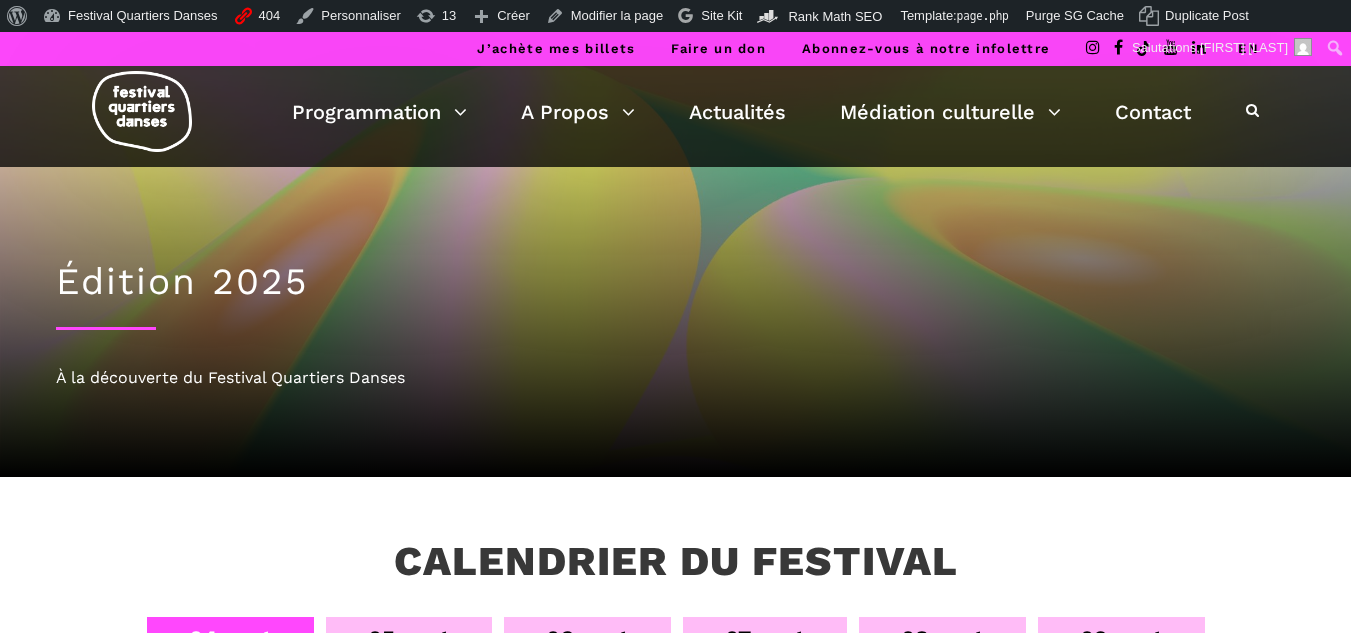 scroll, scrollTop: 0, scrollLeft: 0, axis: both 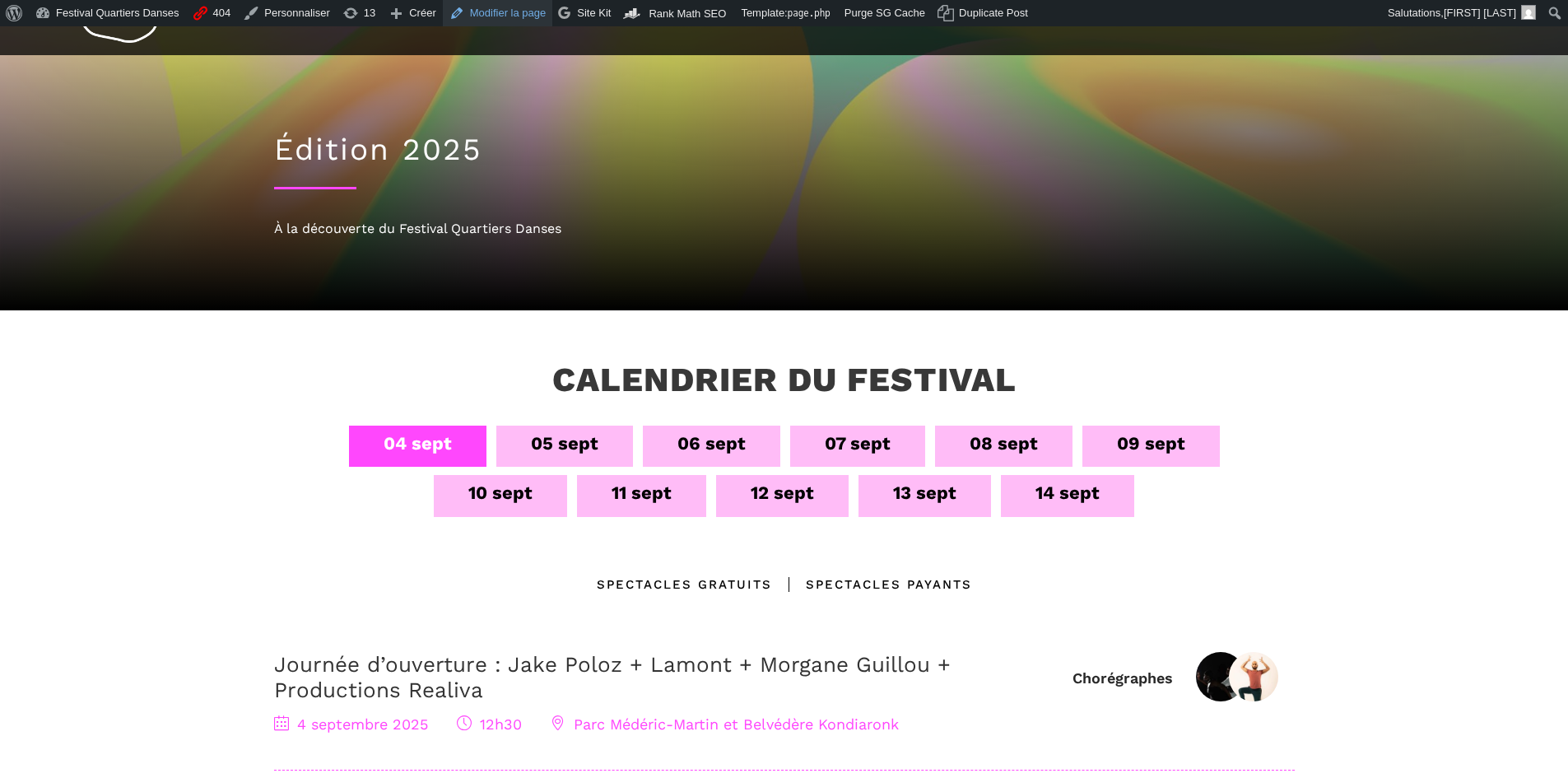 click on "Modifier la page" at bounding box center [498, 13] 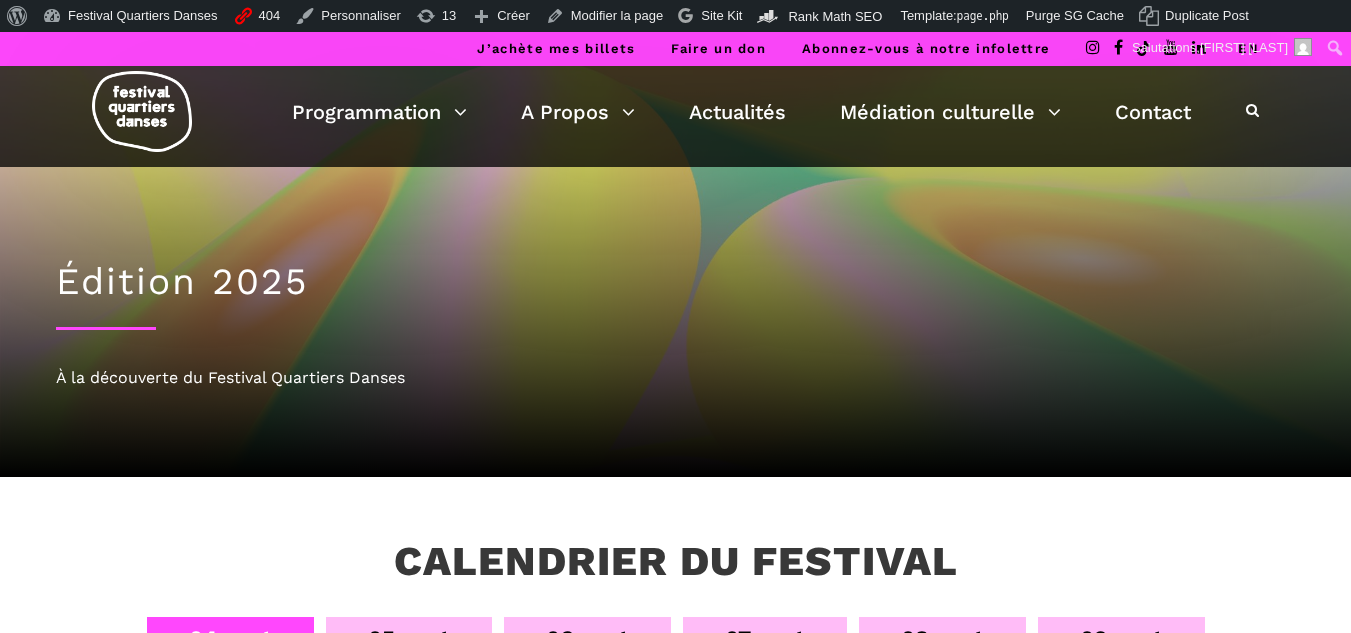 scroll, scrollTop: 0, scrollLeft: 0, axis: both 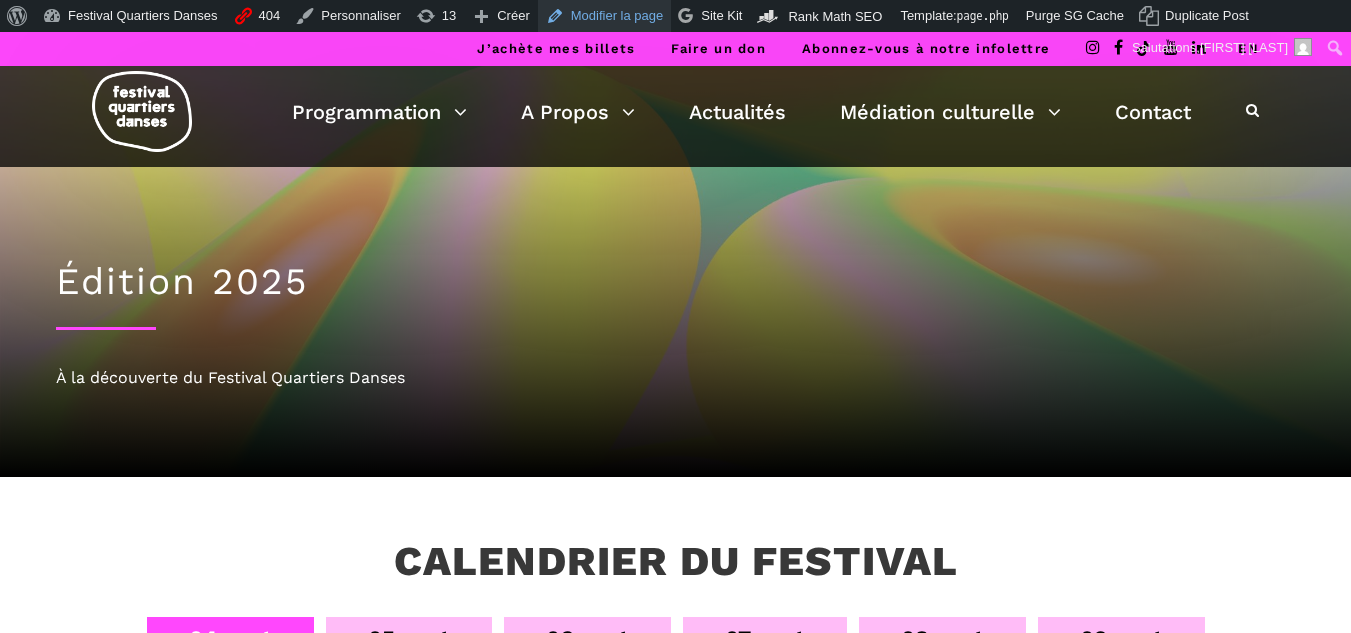 click on "Modifier la page" at bounding box center [605, 16] 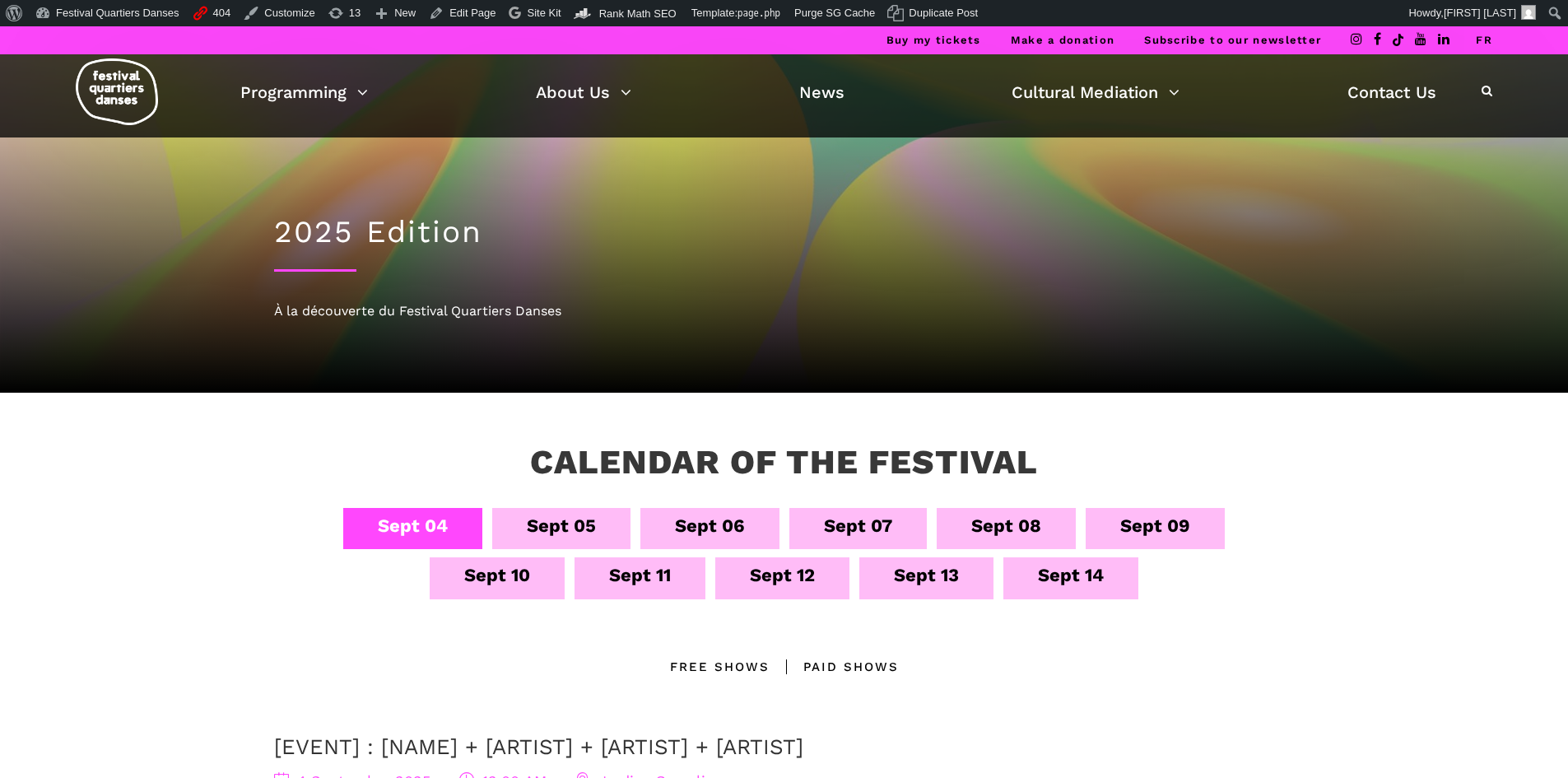 scroll, scrollTop: 0, scrollLeft: 0, axis: both 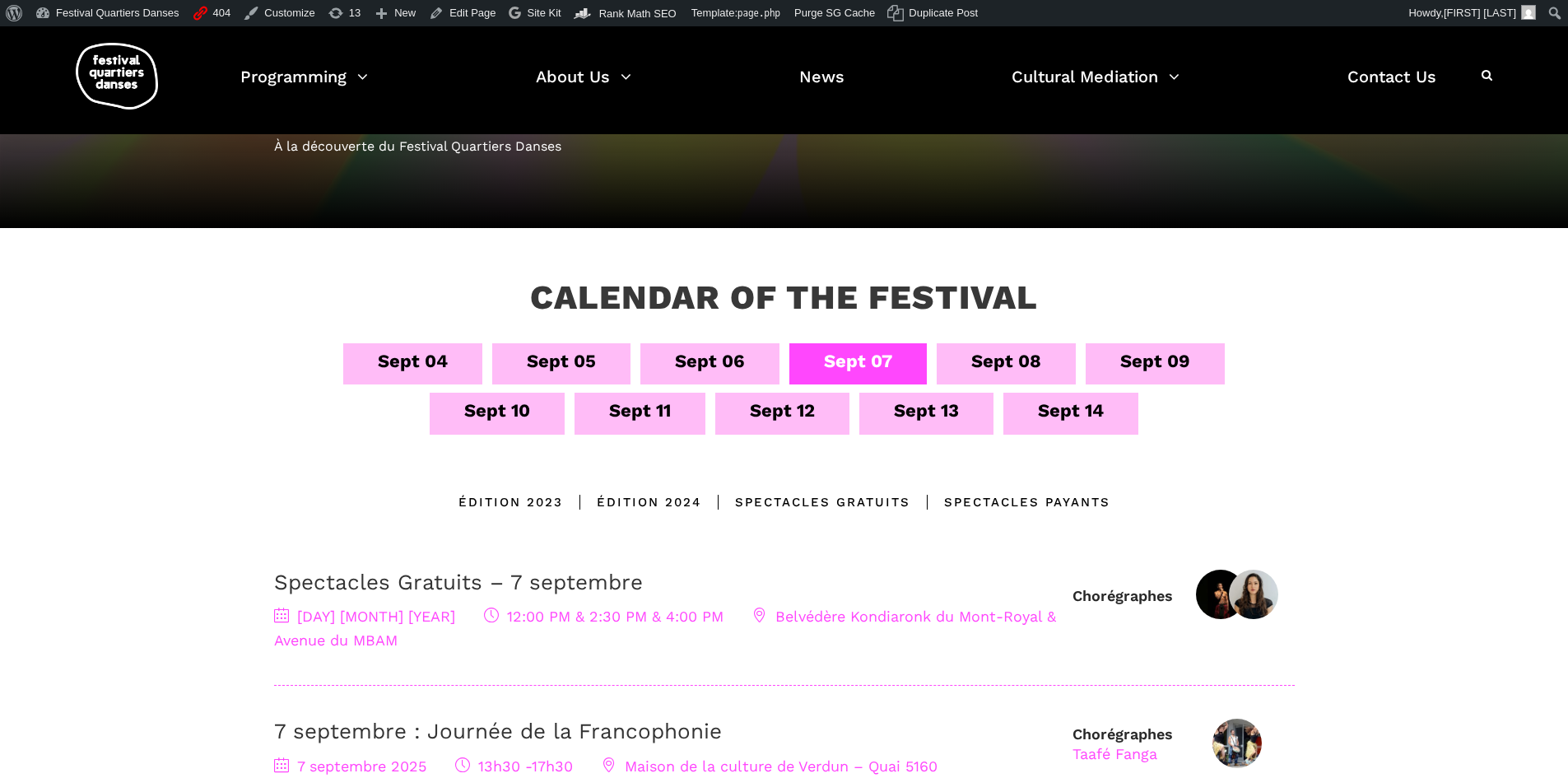 click on "Sept 11" at bounding box center [640, 413] 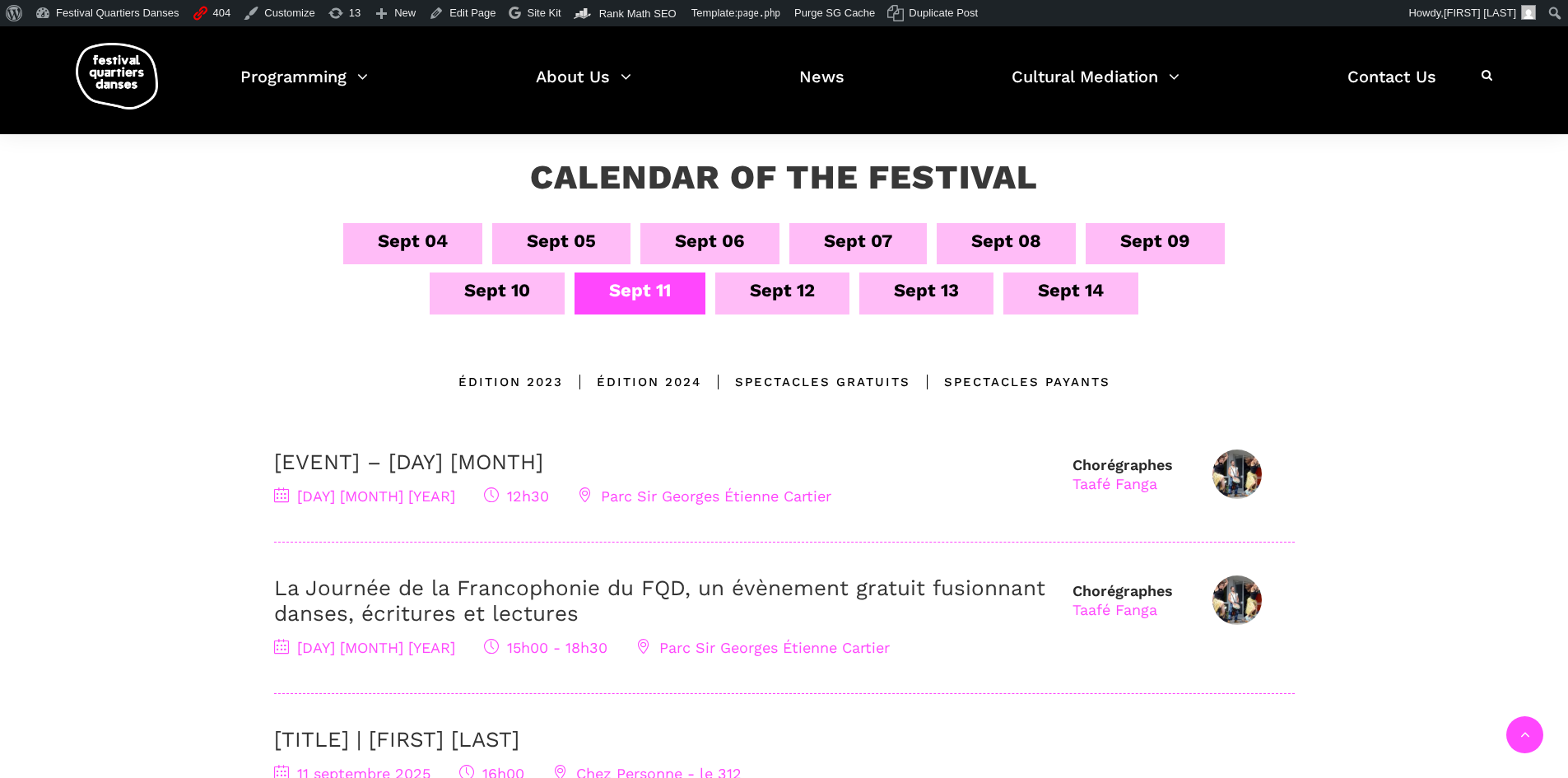 scroll, scrollTop: 412, scrollLeft: 0, axis: vertical 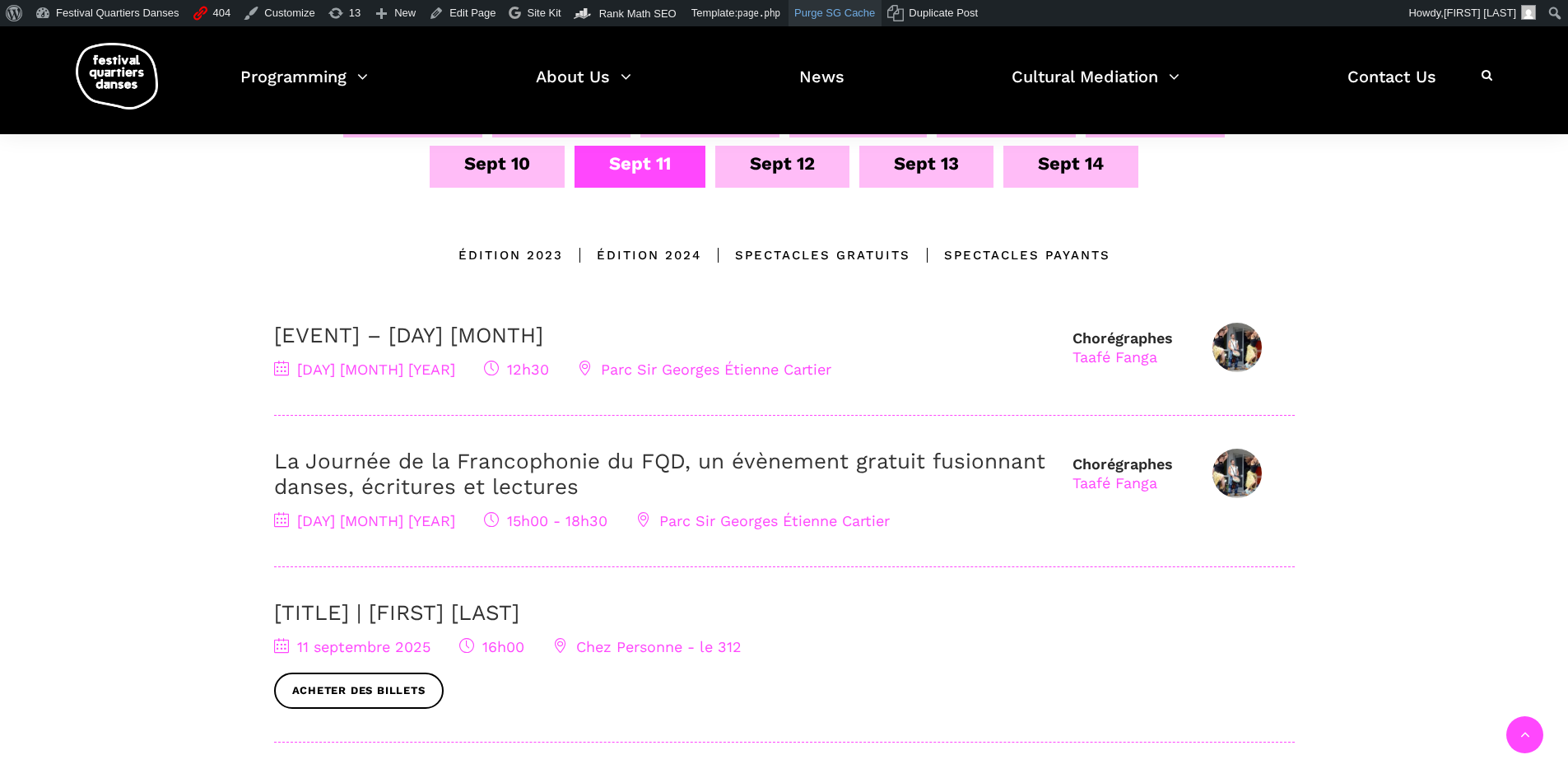 click on "Purge SG Cache" at bounding box center [835, 13] 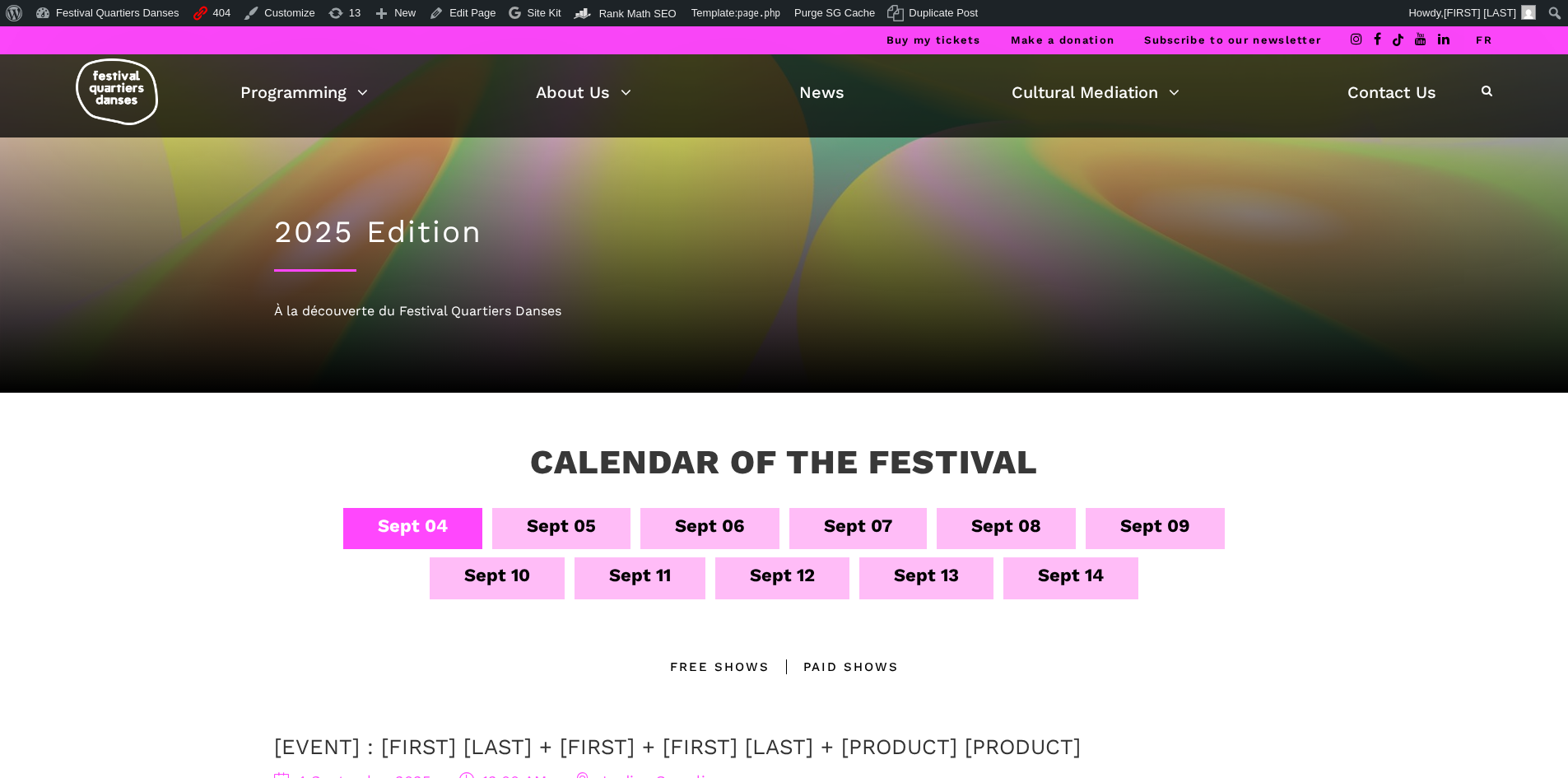 scroll, scrollTop: 0, scrollLeft: 0, axis: both 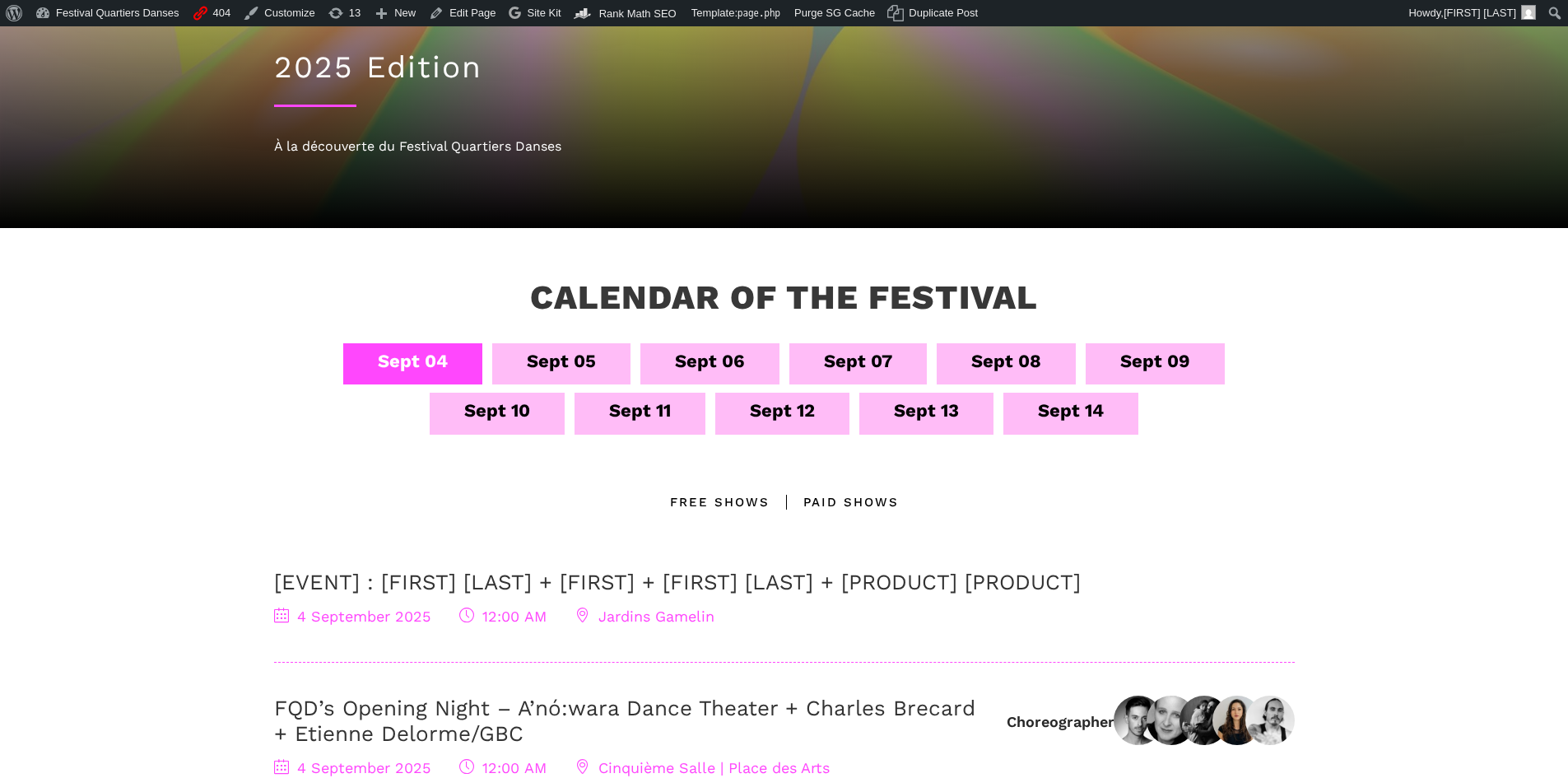 click on "Sept 10" at bounding box center [497, 413] 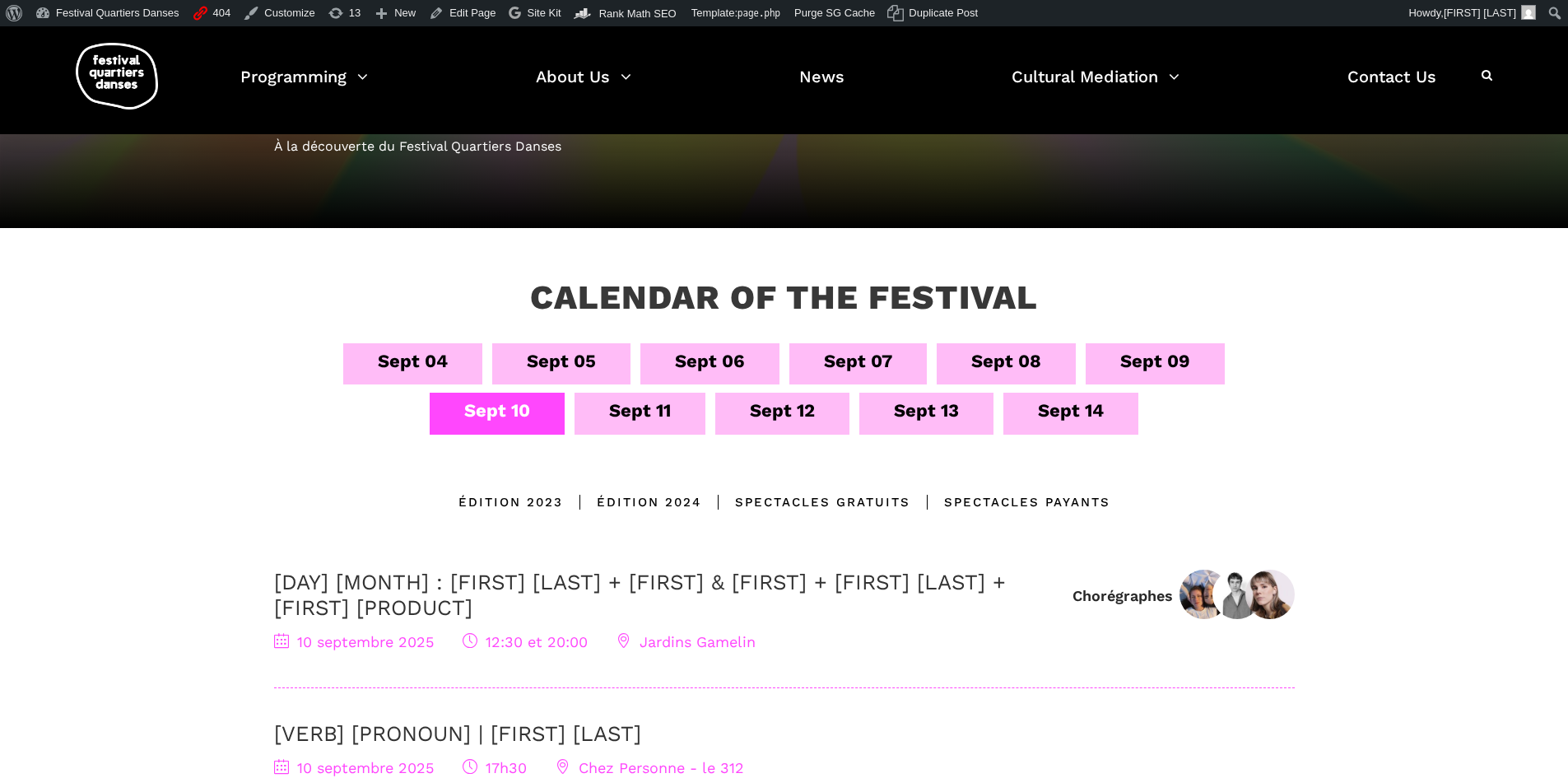 click on "Calendar of the Festival" at bounding box center (784, 310) 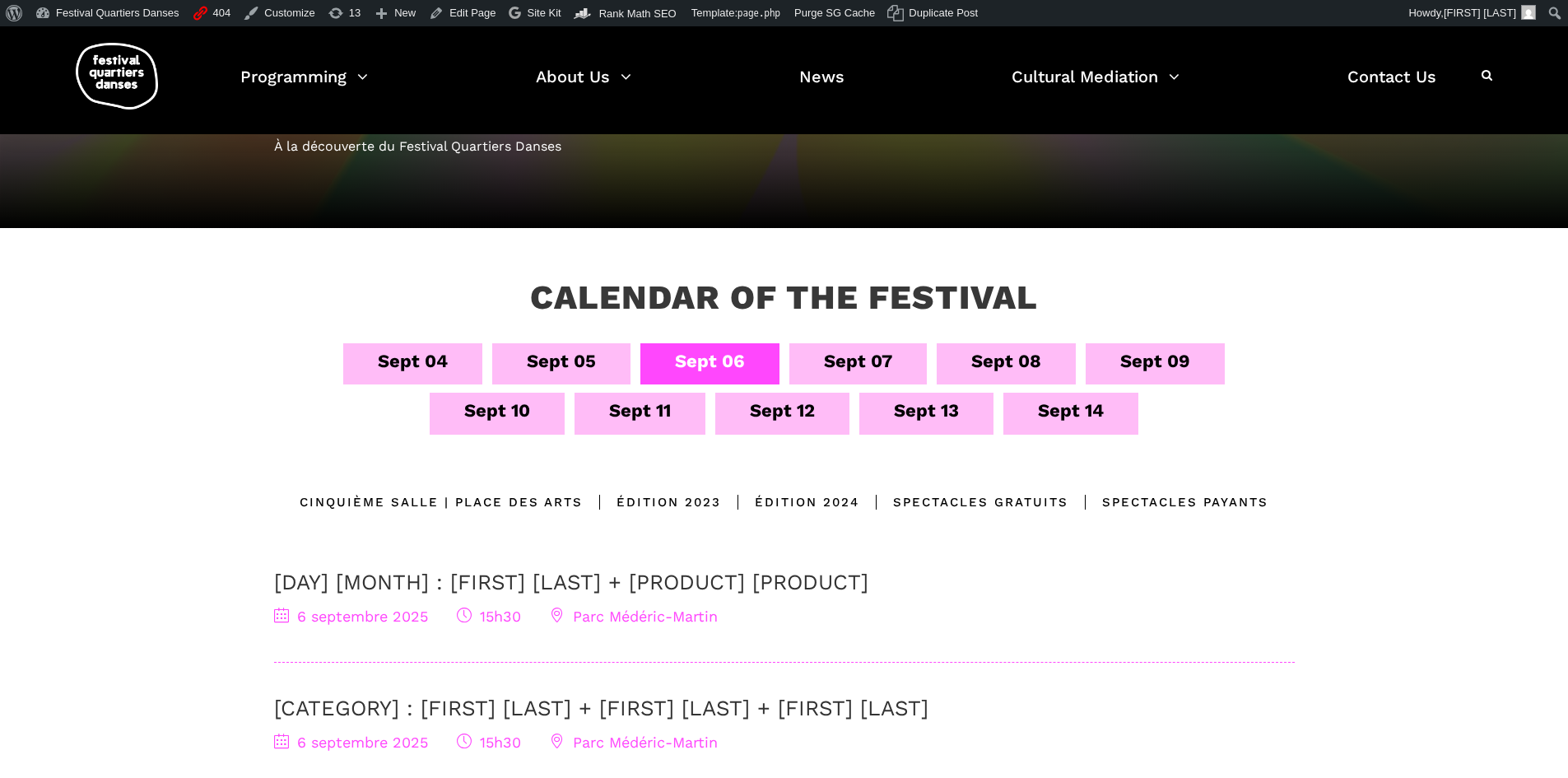 click on "Sept 07" at bounding box center [858, 361] 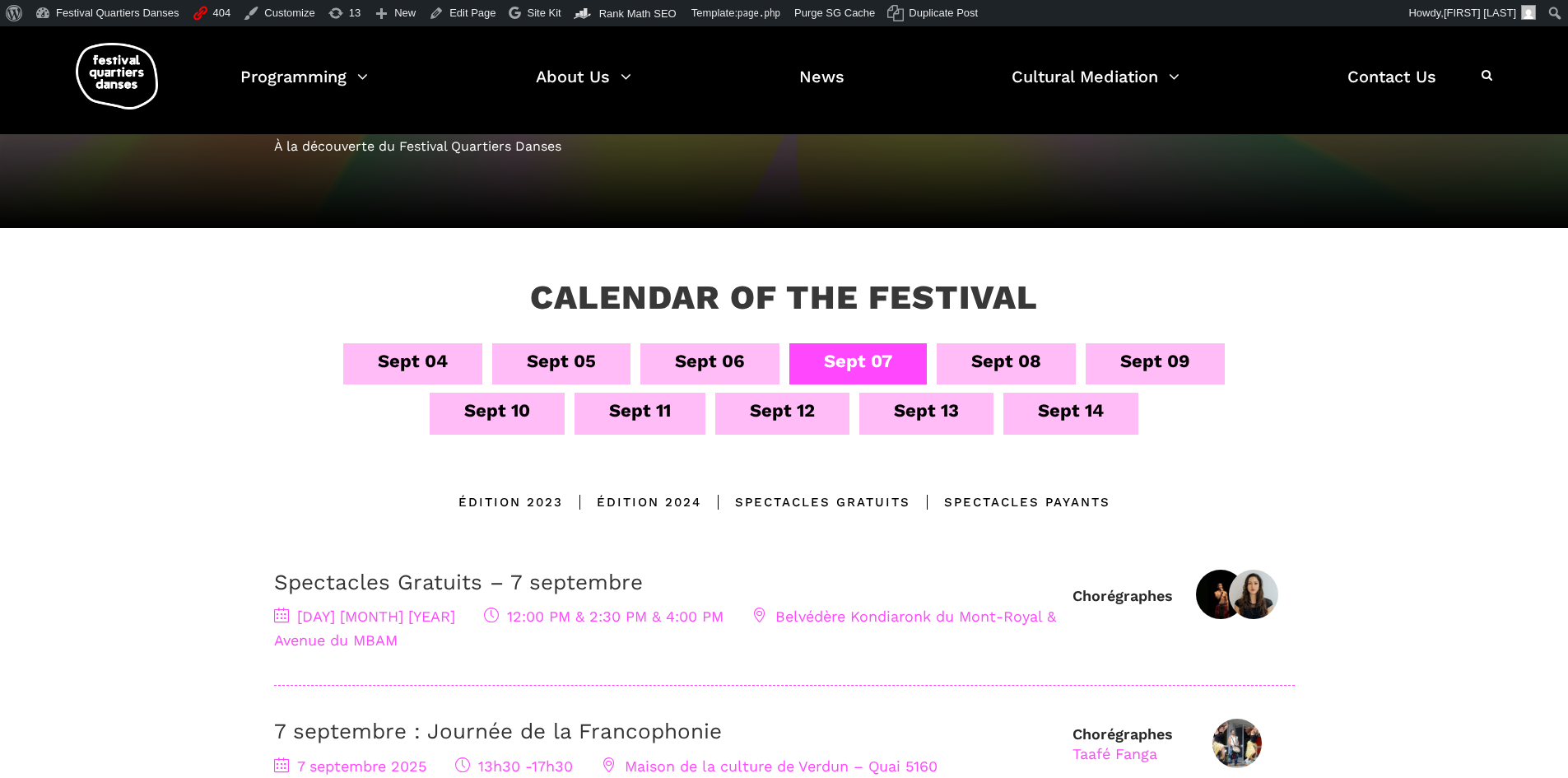 click on "Sept 08" at bounding box center [1006, 361] 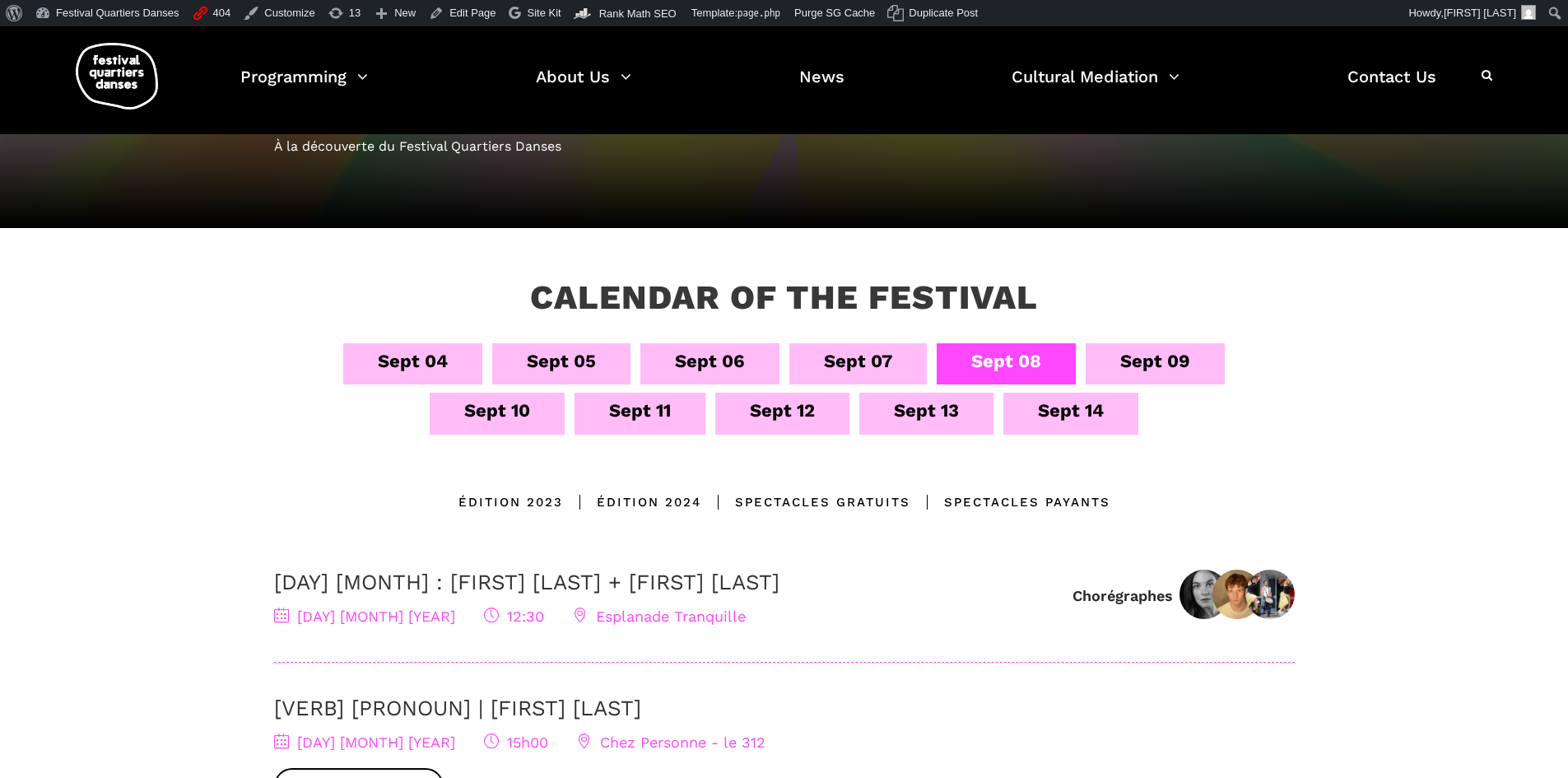 click on "Sept 09" at bounding box center [1155, 361] 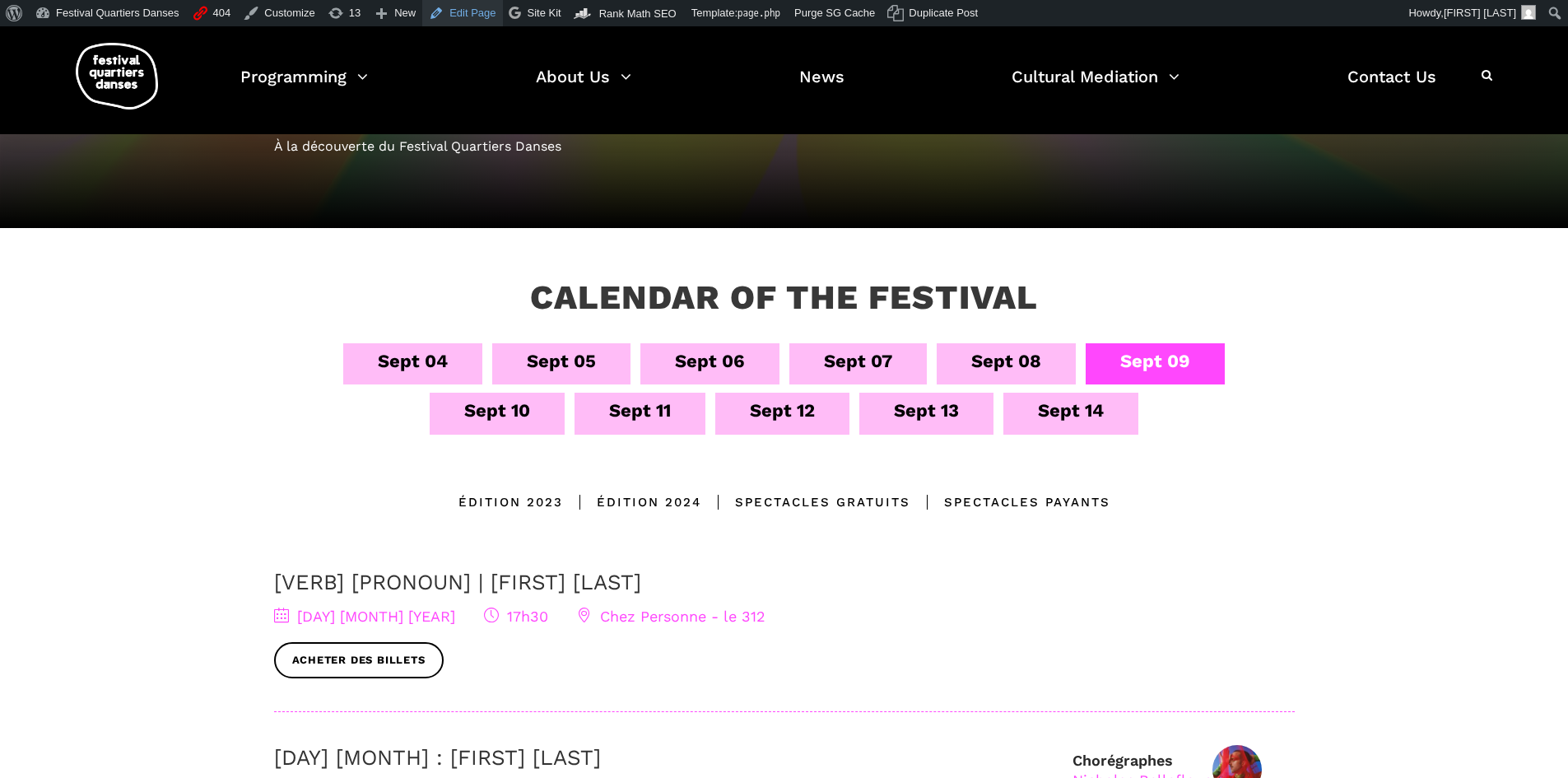 click on "Edit Page" at bounding box center (462, 13) 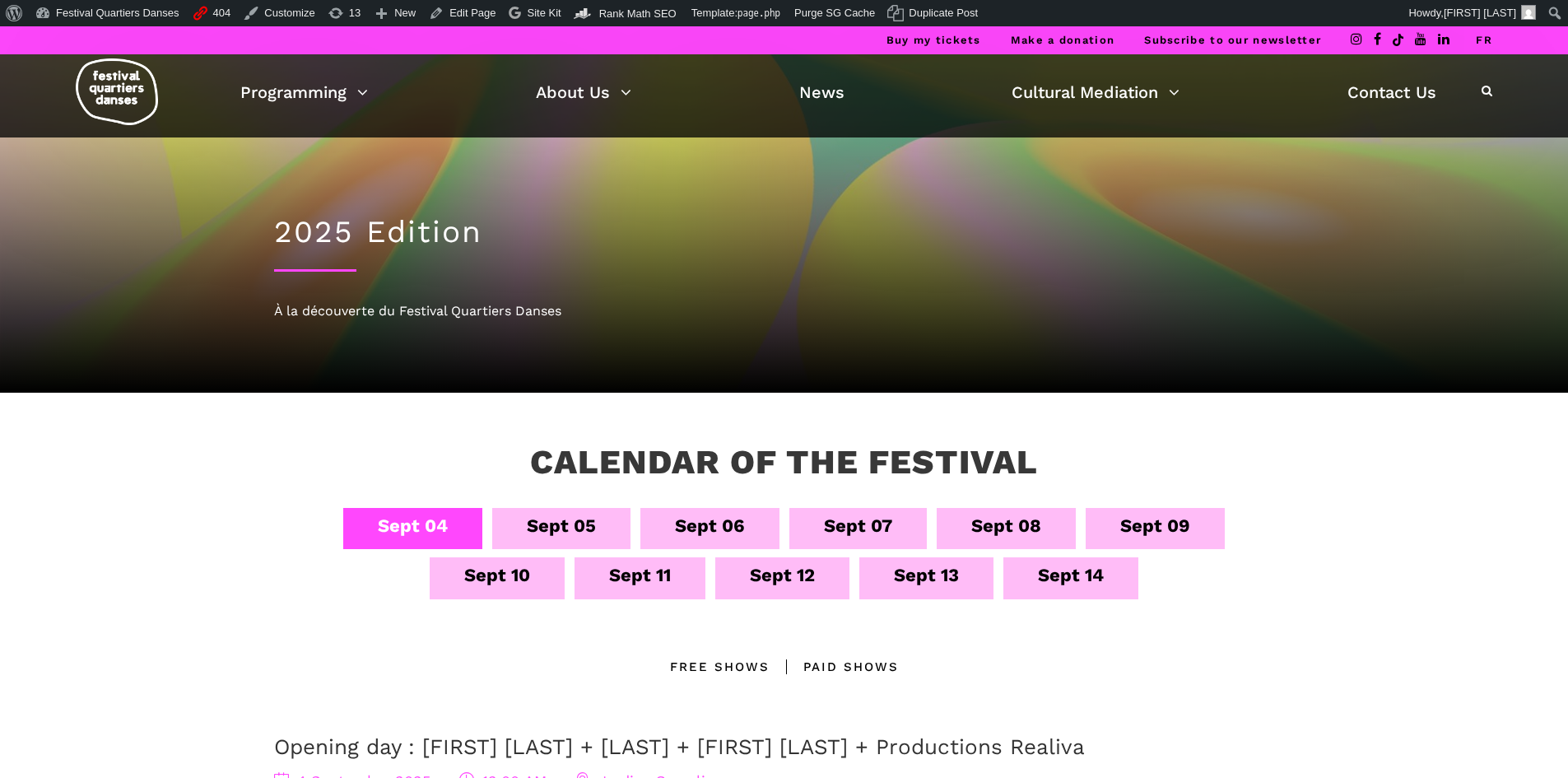 scroll, scrollTop: 0, scrollLeft: 0, axis: both 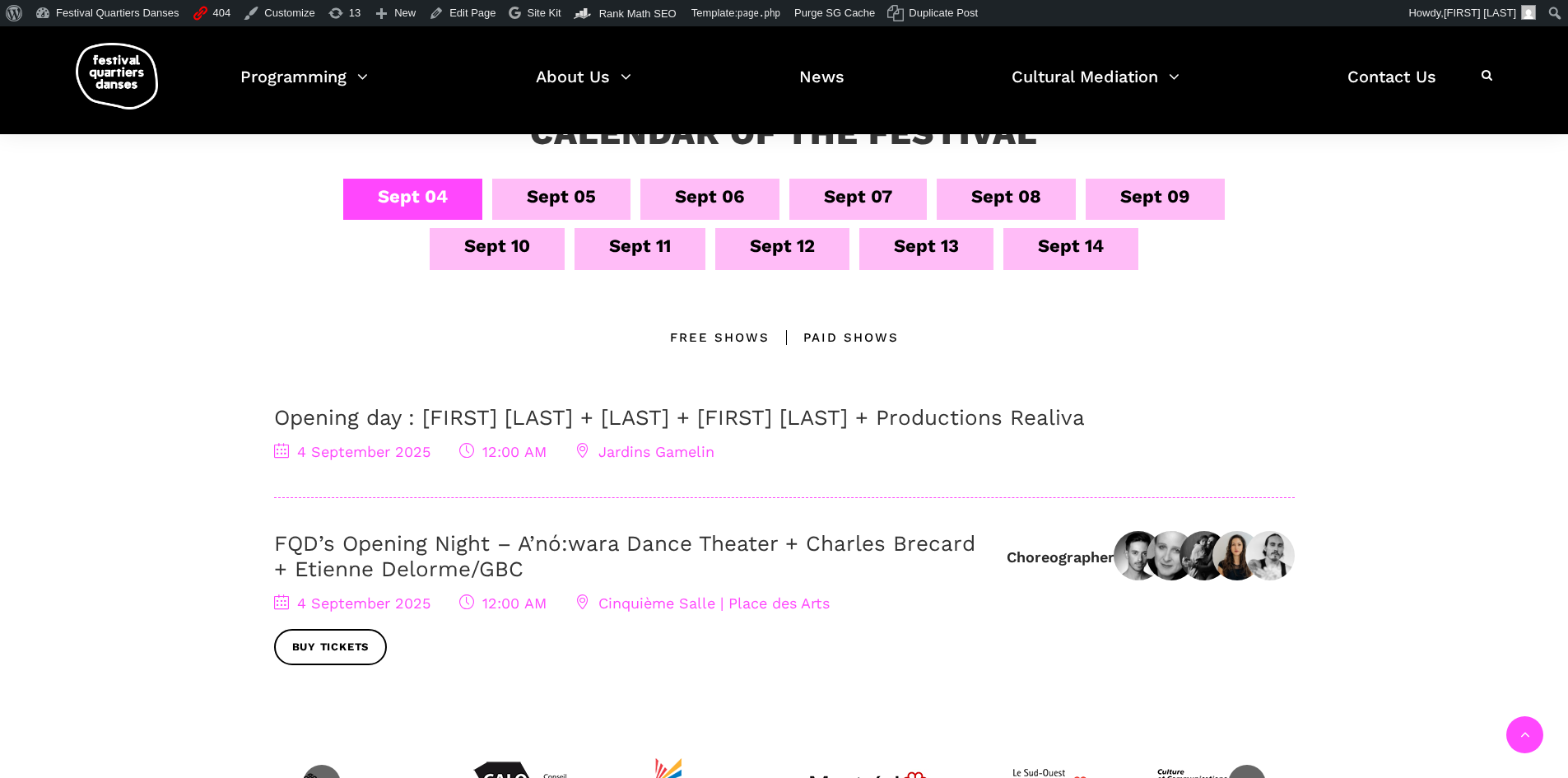 click on "Sept 12" at bounding box center [782, 245] 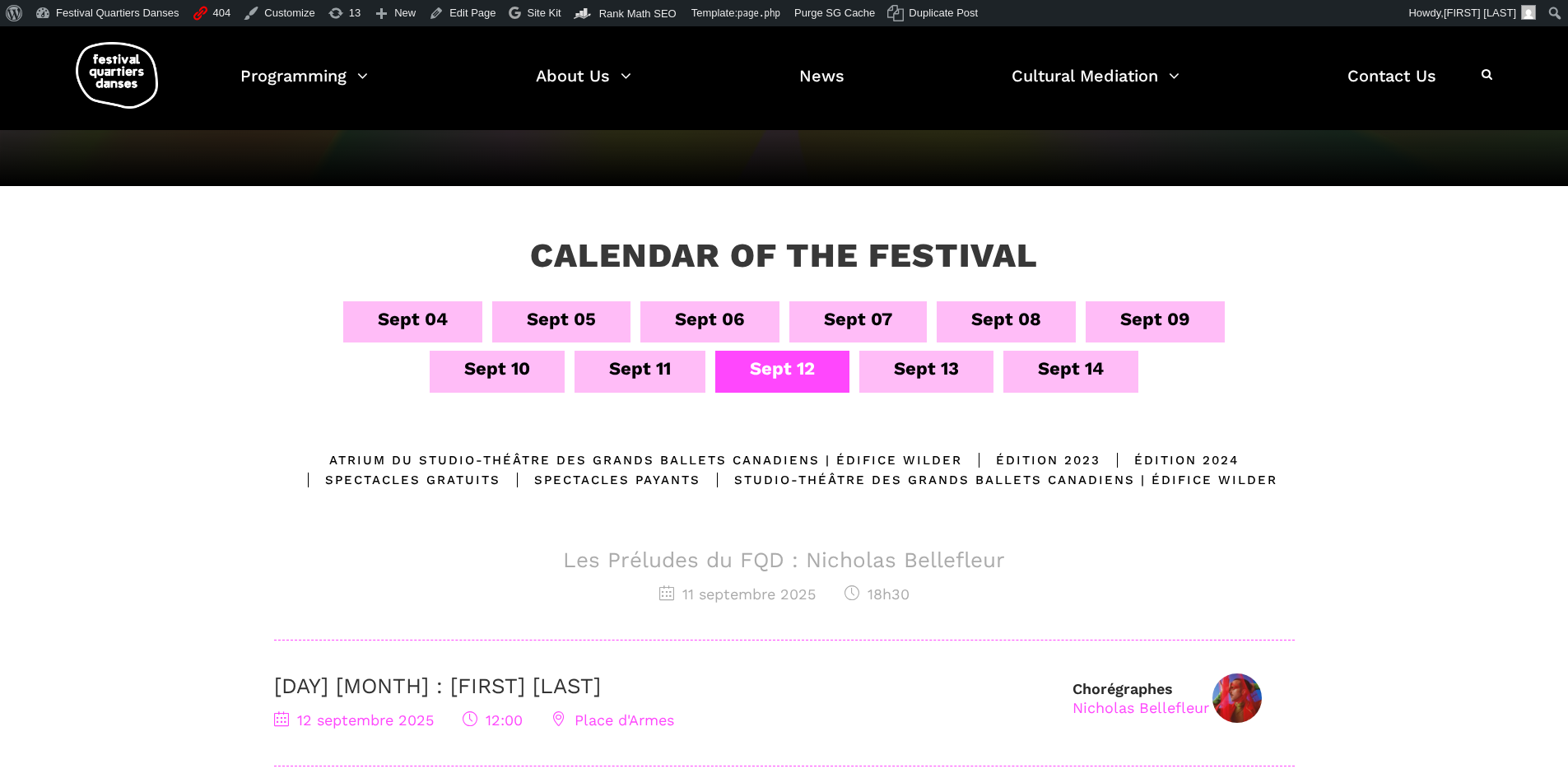 scroll, scrollTop: 82, scrollLeft: 0, axis: vertical 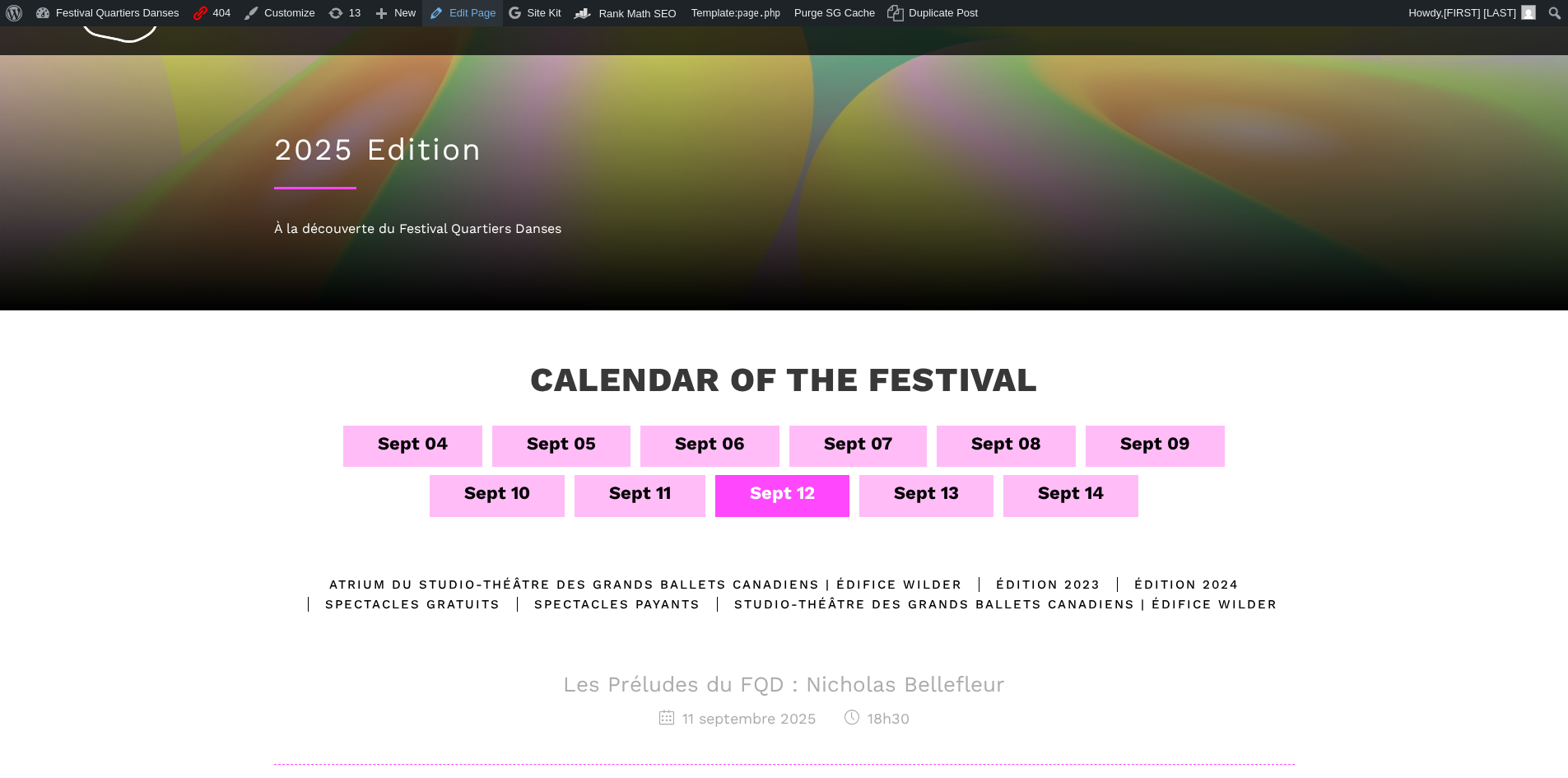 click on "Edit Page" at bounding box center [462, 13] 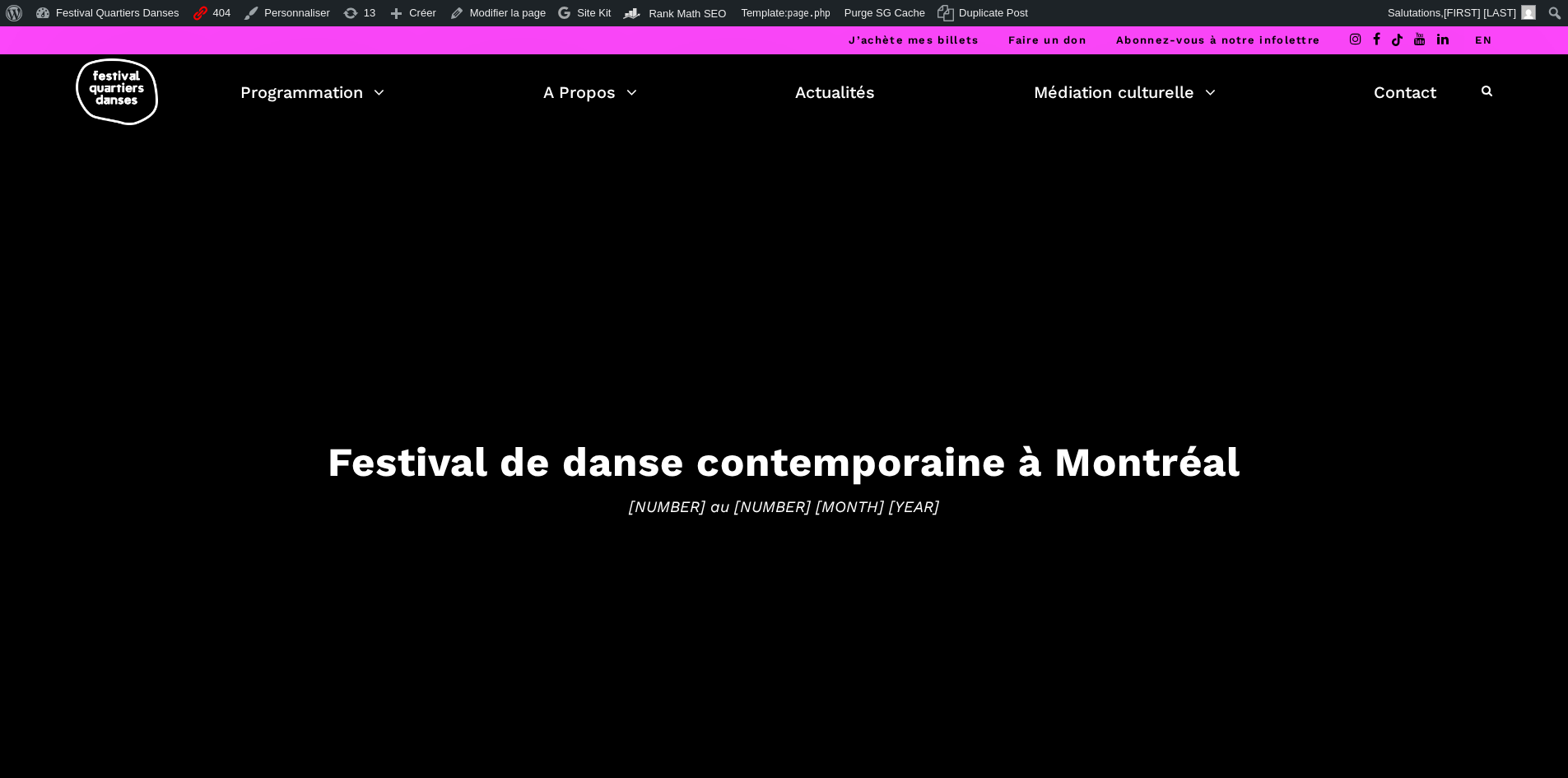 scroll, scrollTop: 0, scrollLeft: 0, axis: both 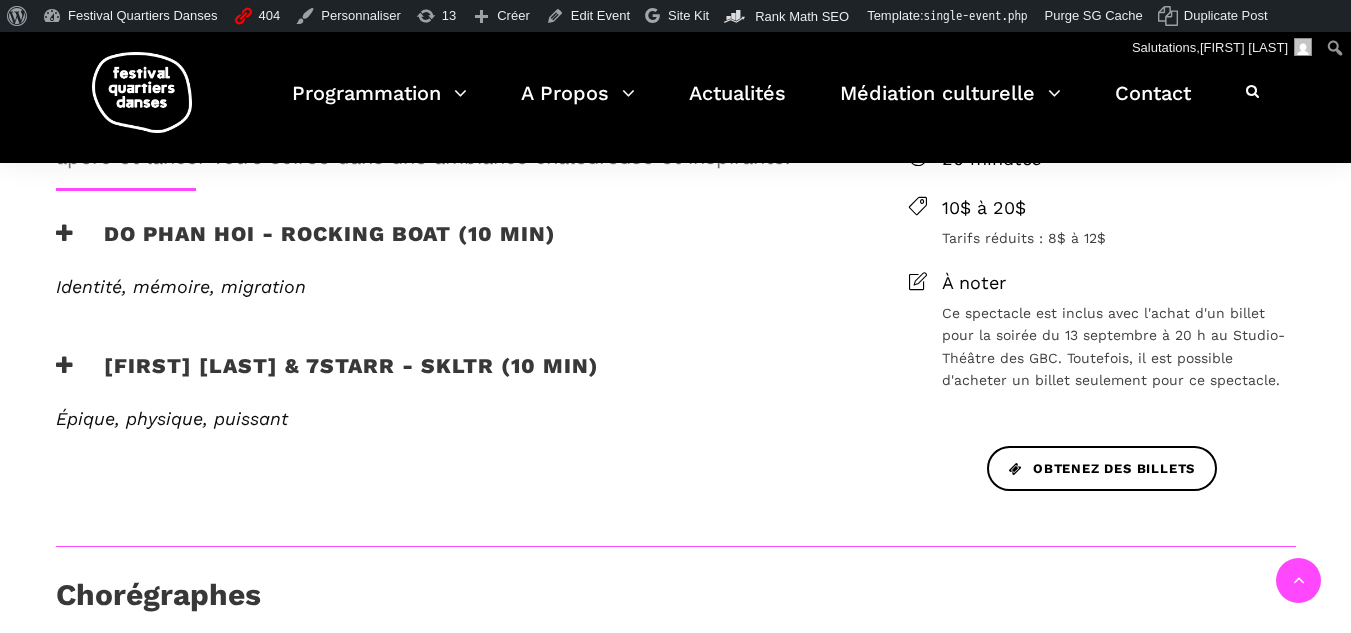 click on "[DAY] [DATE] [YEAR] [TIME] Atrium | Studio-Théâtre des Grands Ballets Canadiens 20 minutes 10$ à 20$ Tarifs réduits : 8$ à 12$ À noter Ce spectacle est inclus avec l'achat d'un billet pour la soirée du 13 septembre à 20 h au Studio-Théâtre des GBC. Toutefois, il est possible d'acheter un billet seulement pour ce spectacle." at bounding box center (1102, 219) 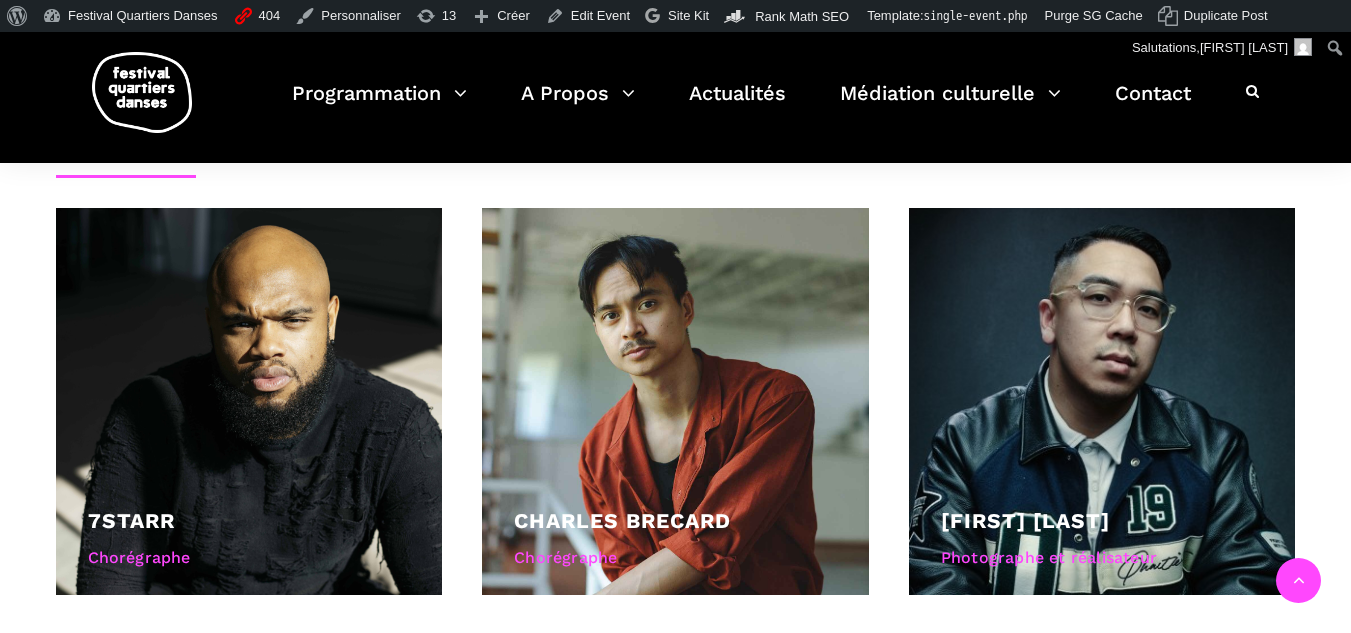 scroll, scrollTop: 995, scrollLeft: 0, axis: vertical 